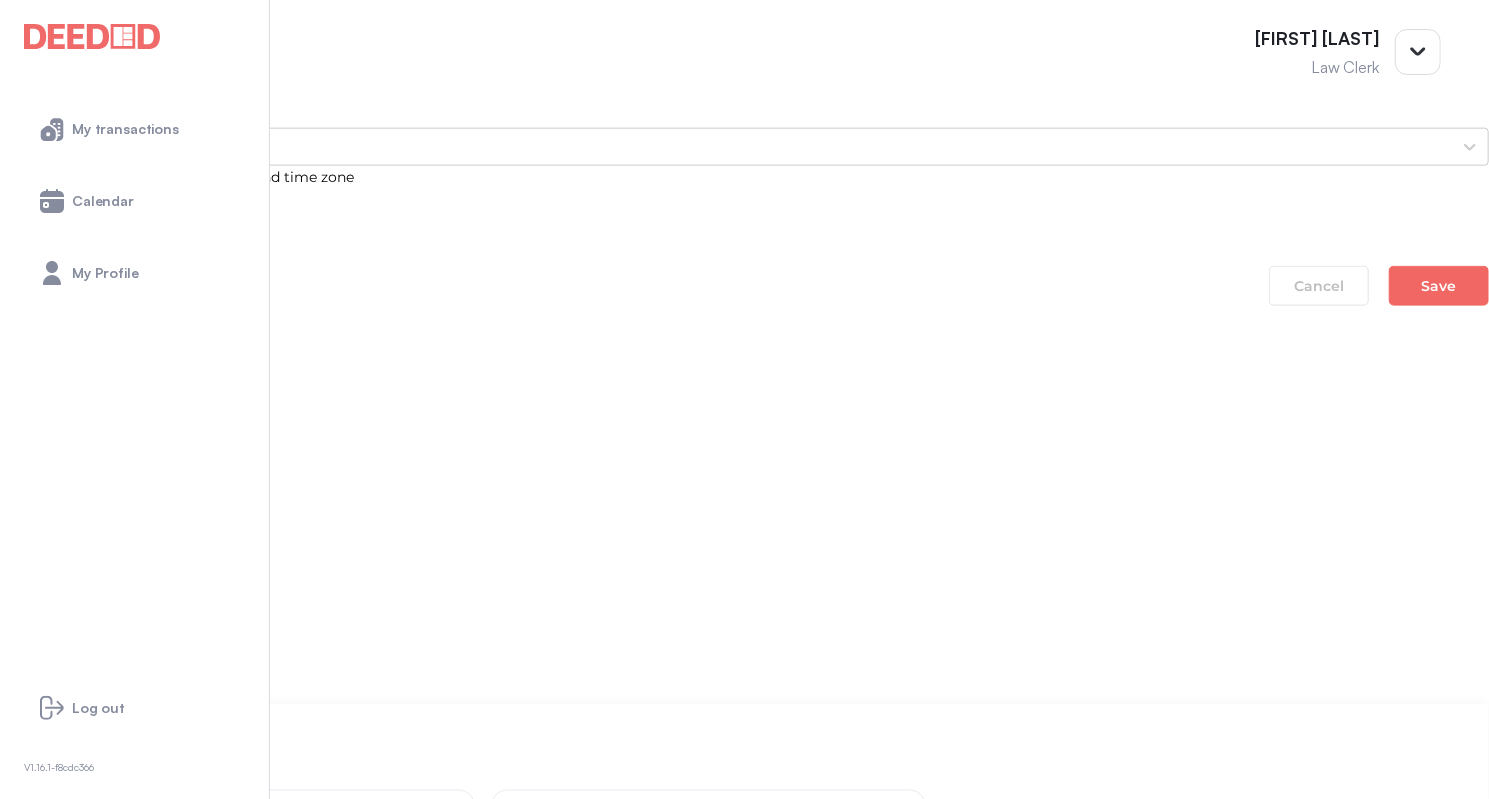 scroll, scrollTop: 1700, scrollLeft: 0, axis: vertical 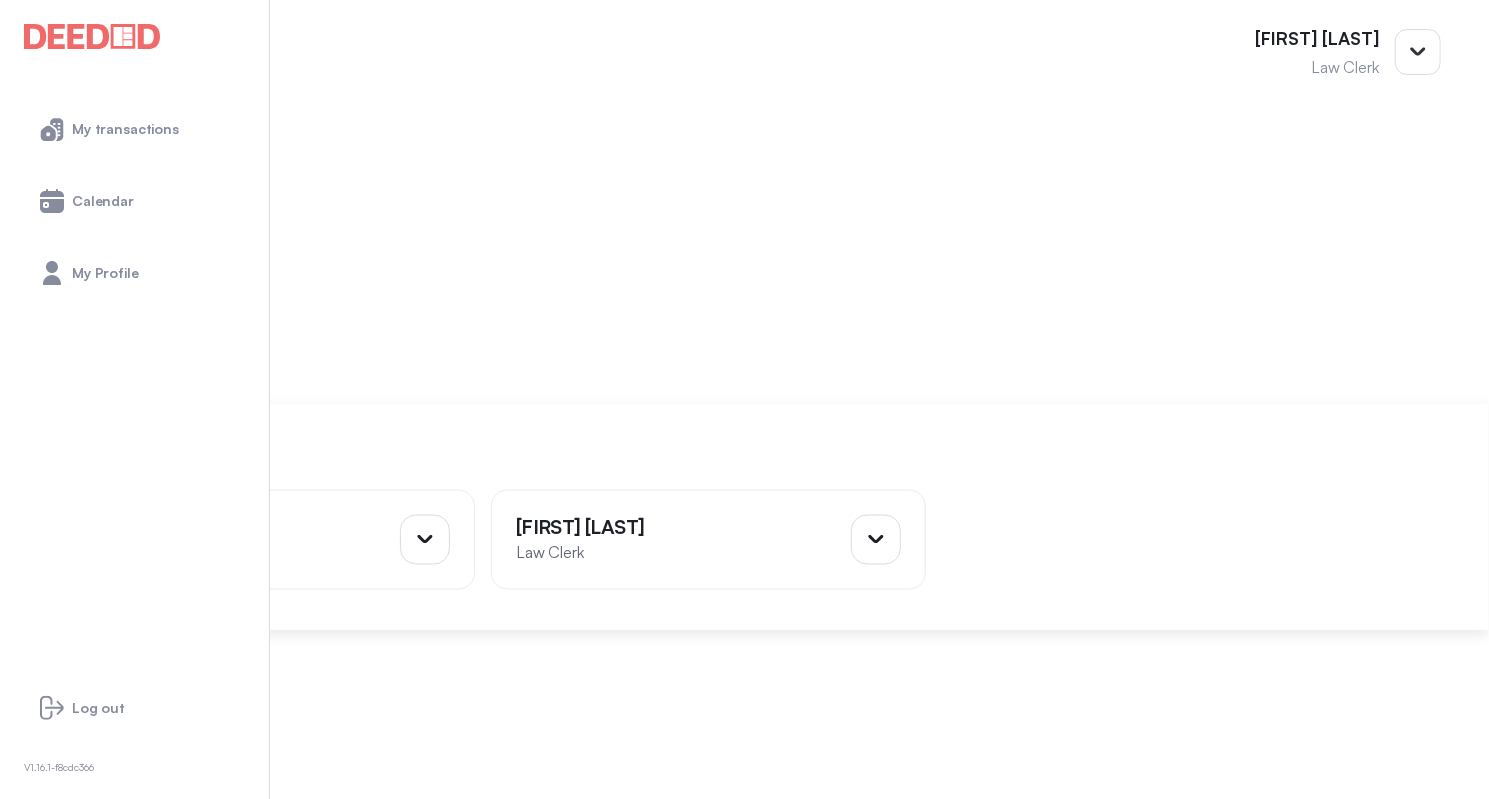 click on "Mortgage Commitment" at bounding box center (744, 812) 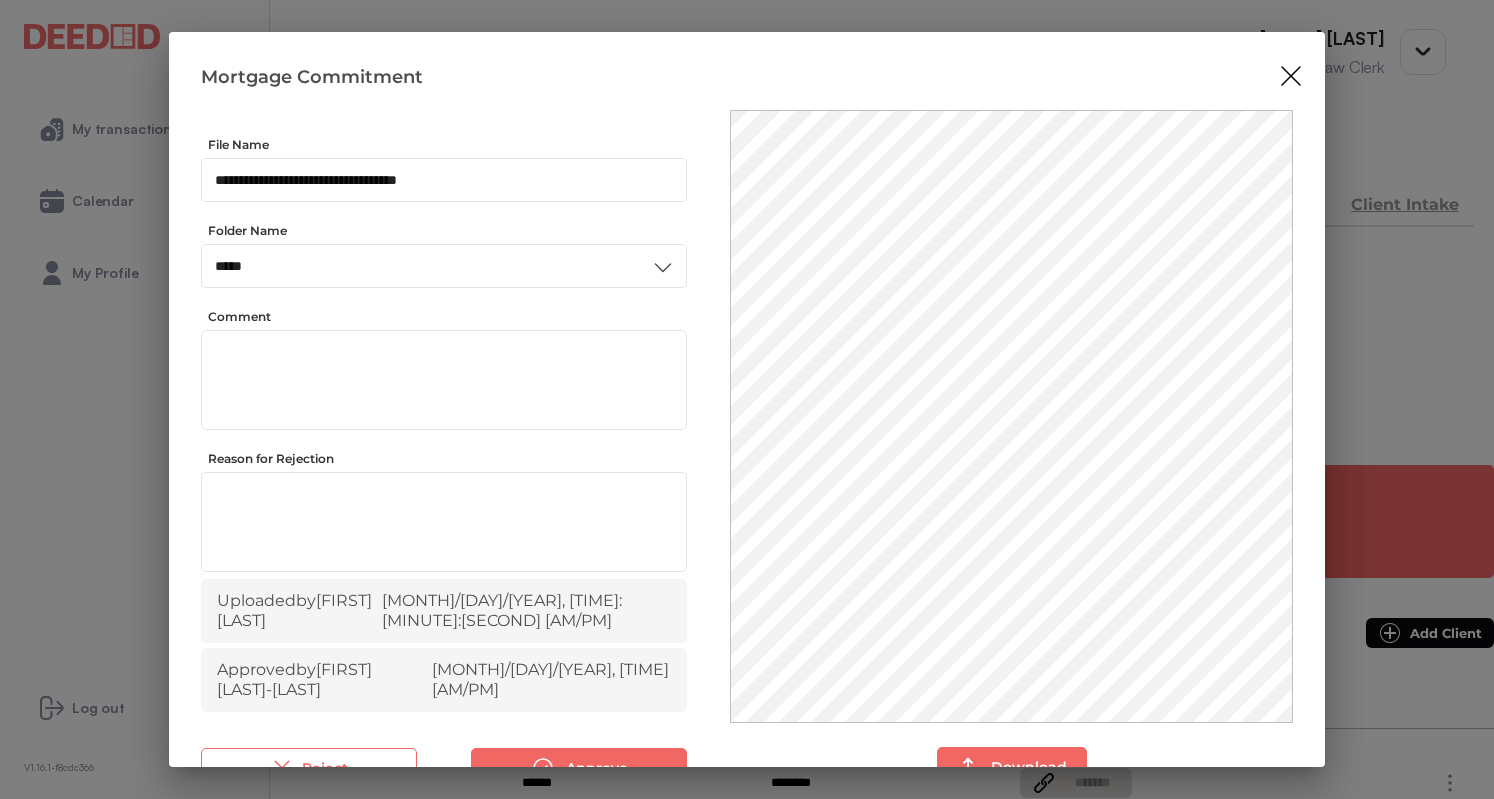click at bounding box center (1291, 76) 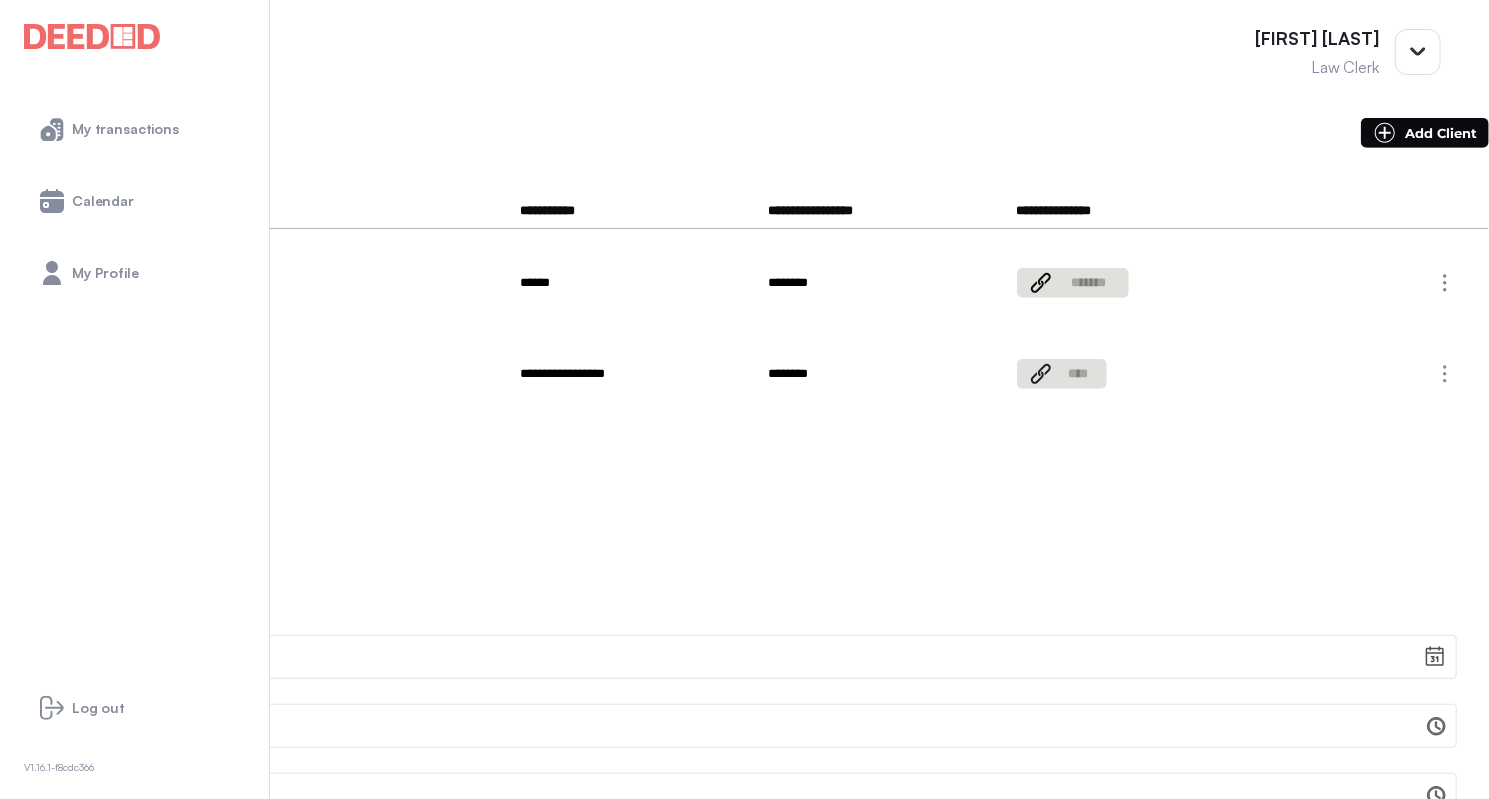 scroll, scrollTop: 0, scrollLeft: 0, axis: both 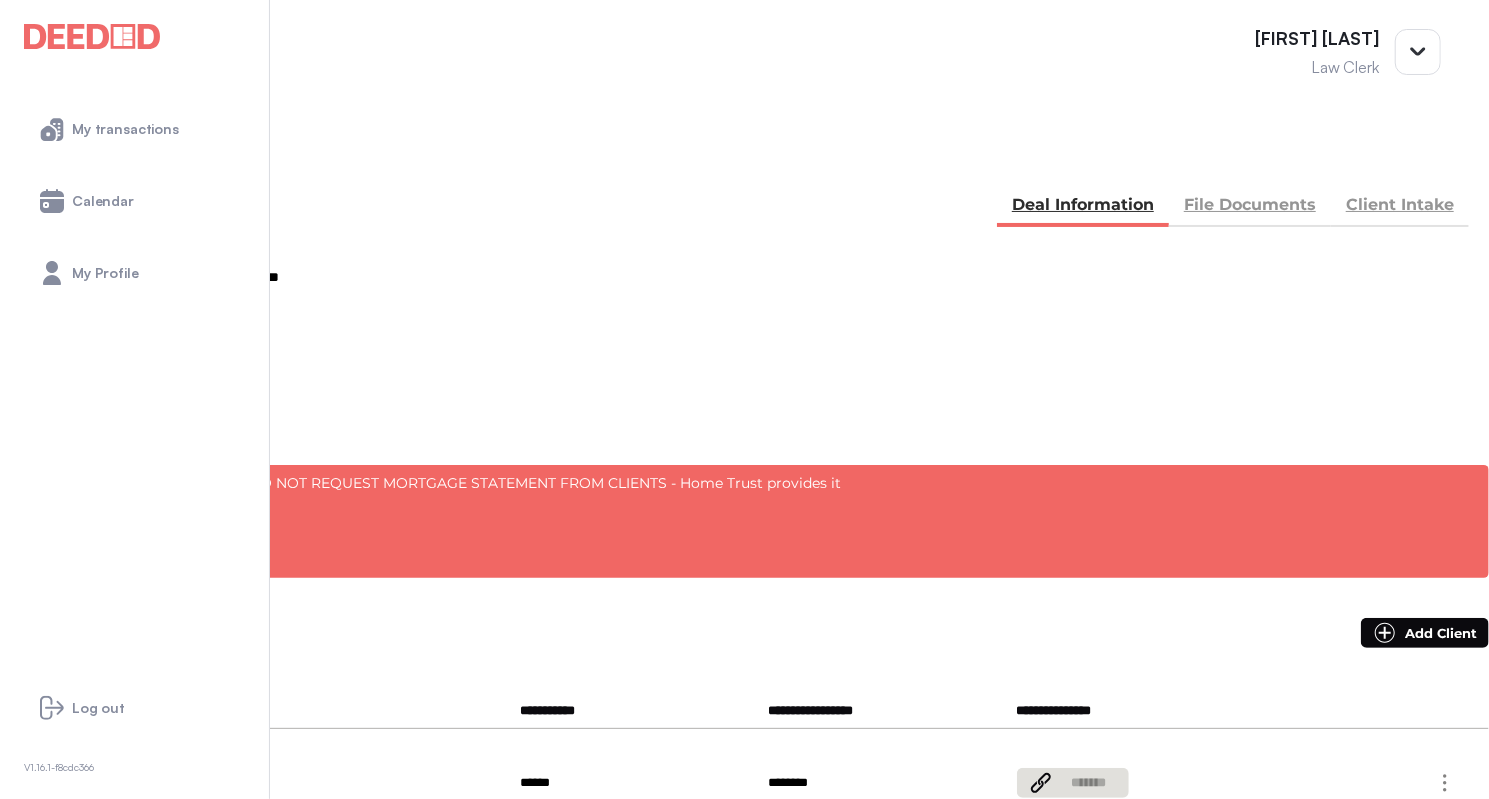 click on "File Documents" at bounding box center (1250, 207) 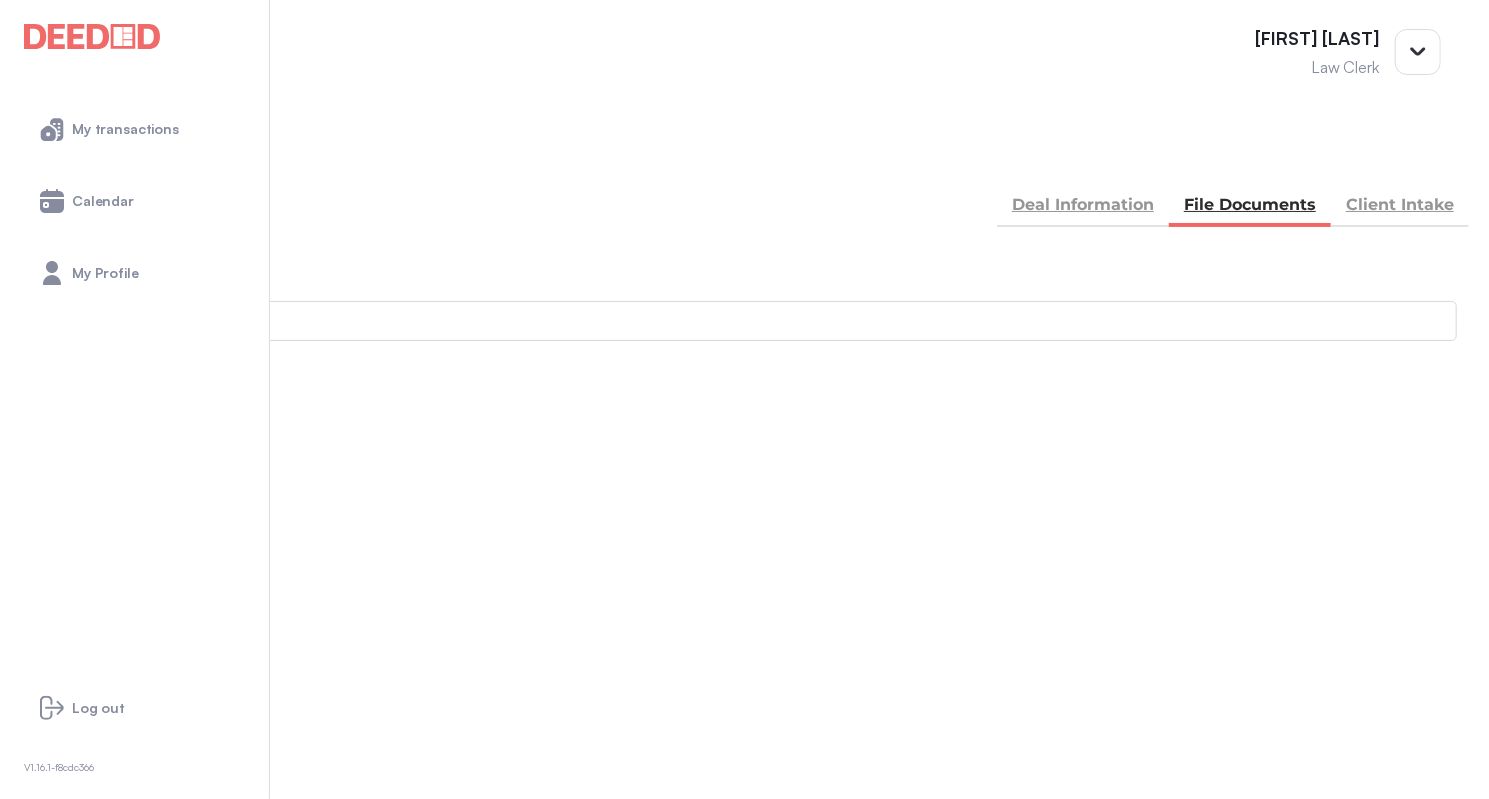 click on "Client Intake" at bounding box center [1400, 207] 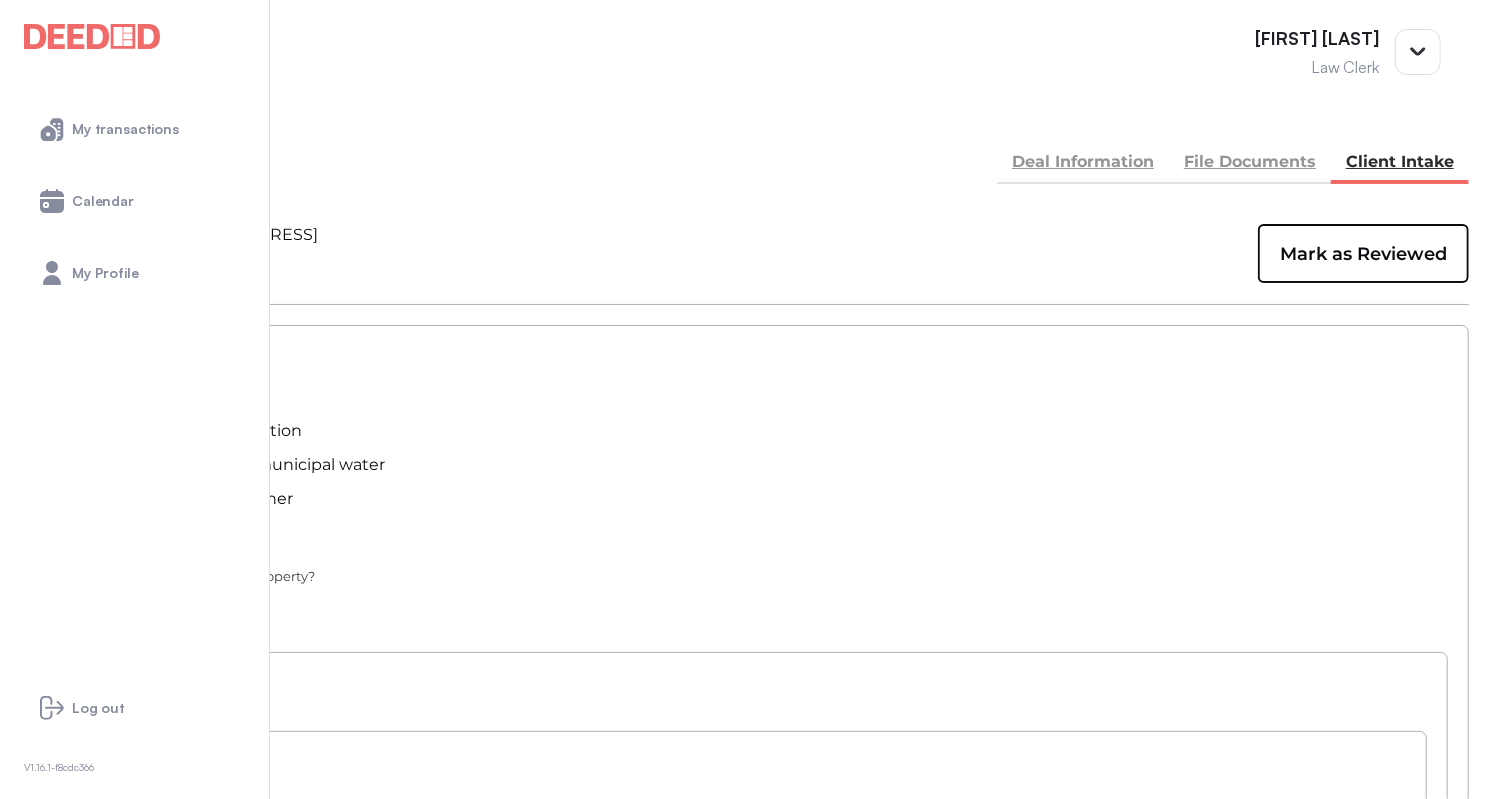 scroll, scrollTop: 0, scrollLeft: 0, axis: both 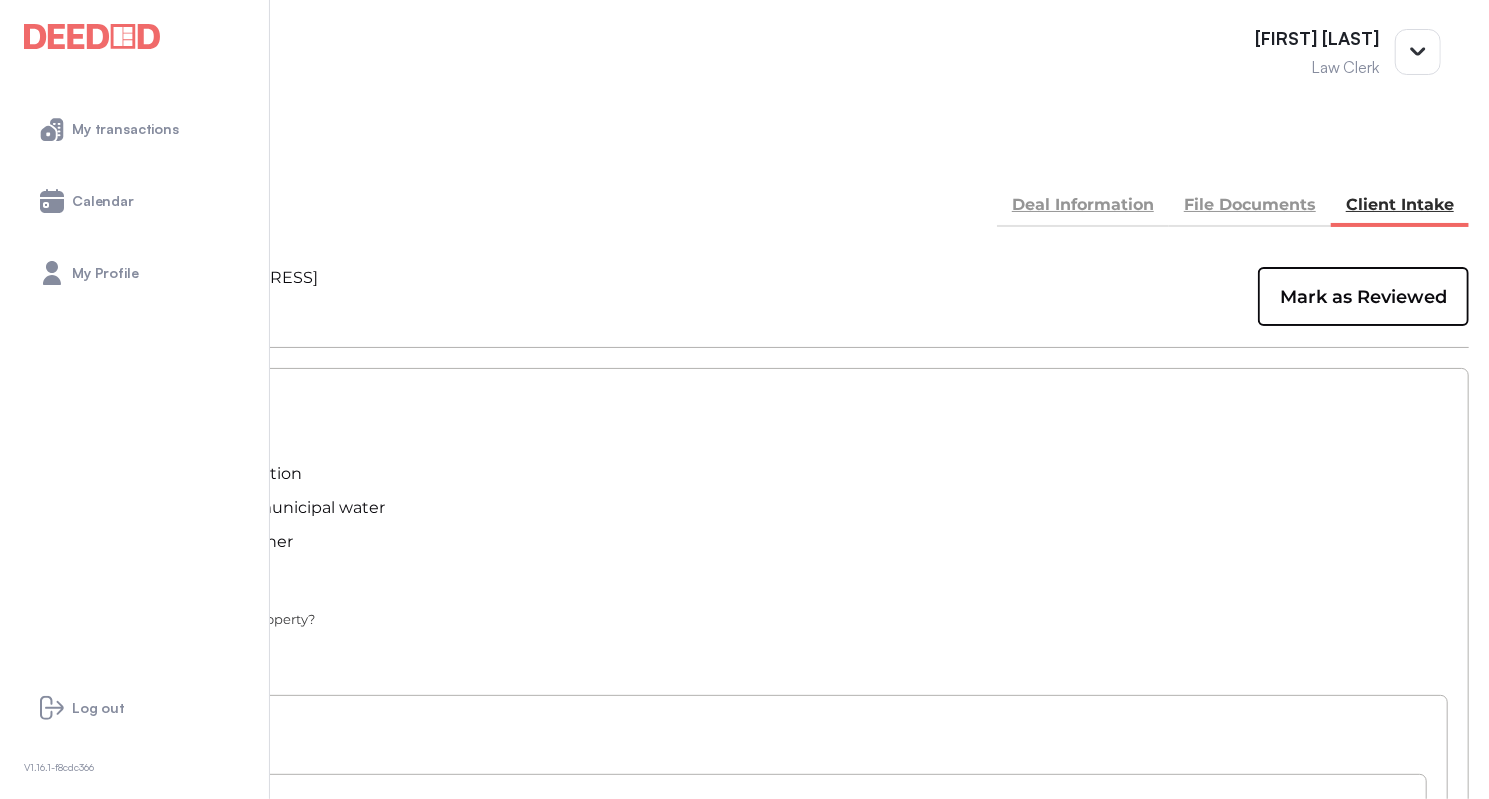 click on "Deal Information" at bounding box center (1083, 207) 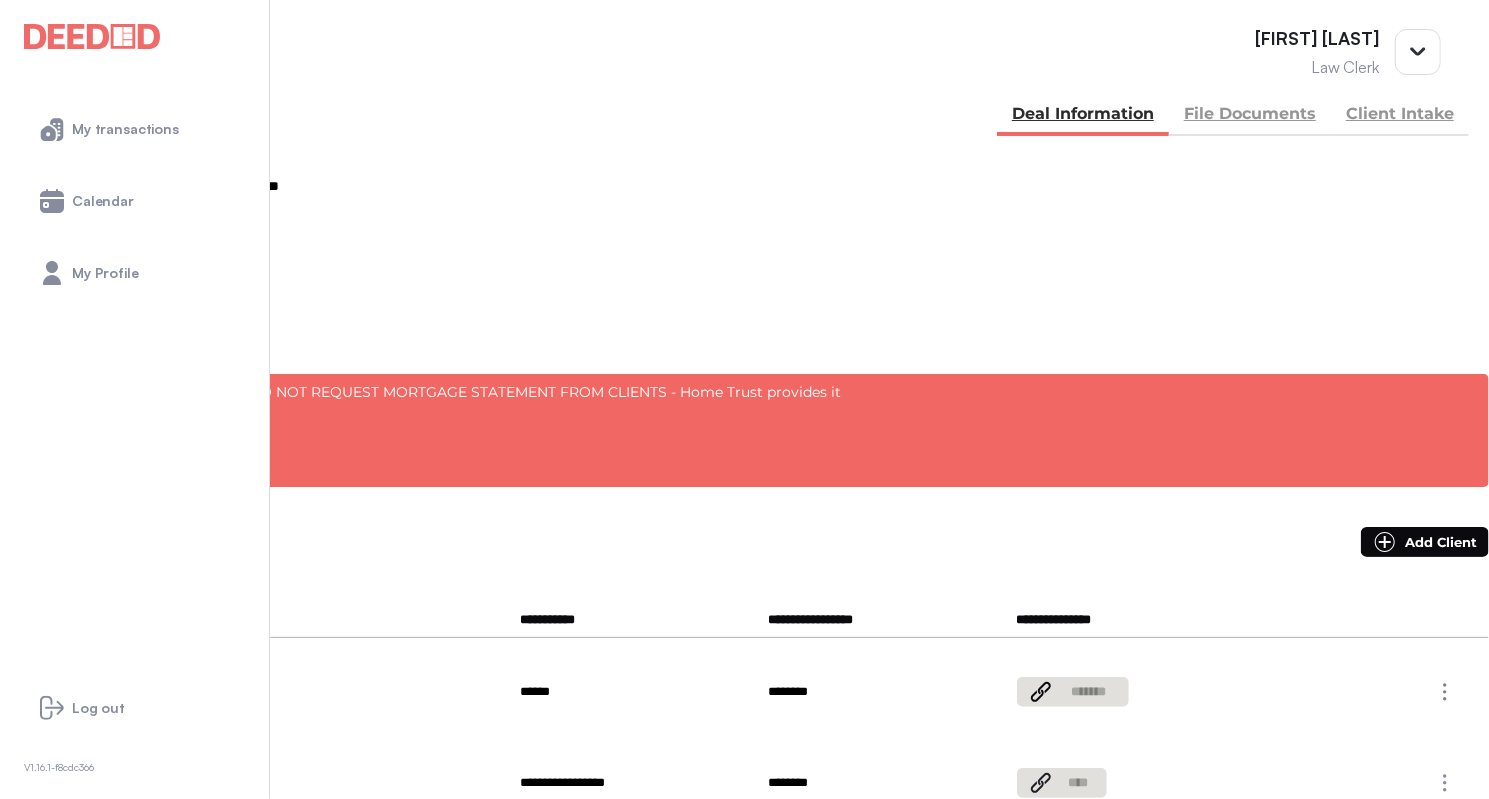 scroll, scrollTop: 0, scrollLeft: 0, axis: both 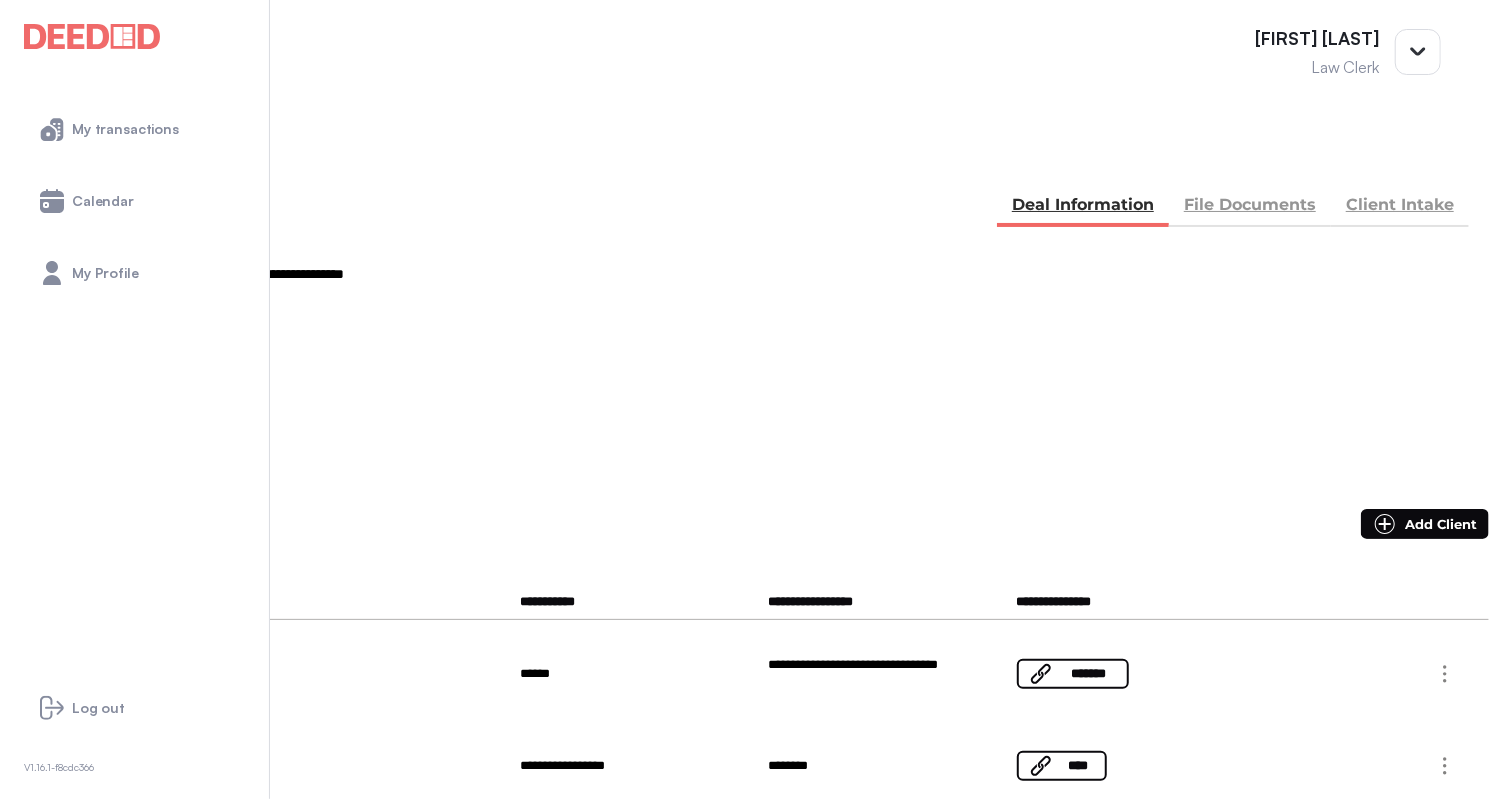 click on "**********" at bounding box center (744, 674) 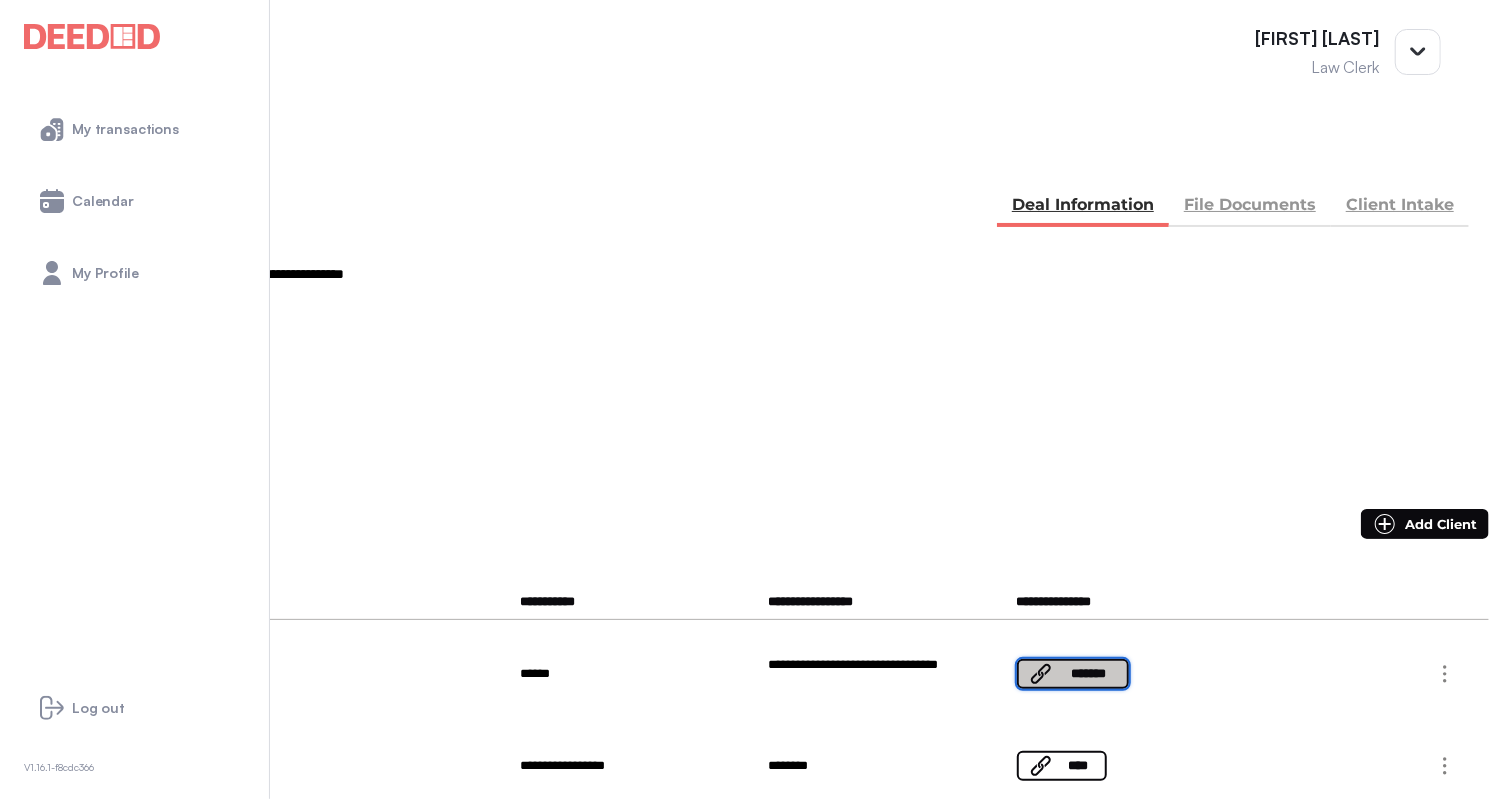 click on "*******" at bounding box center [1073, 674] 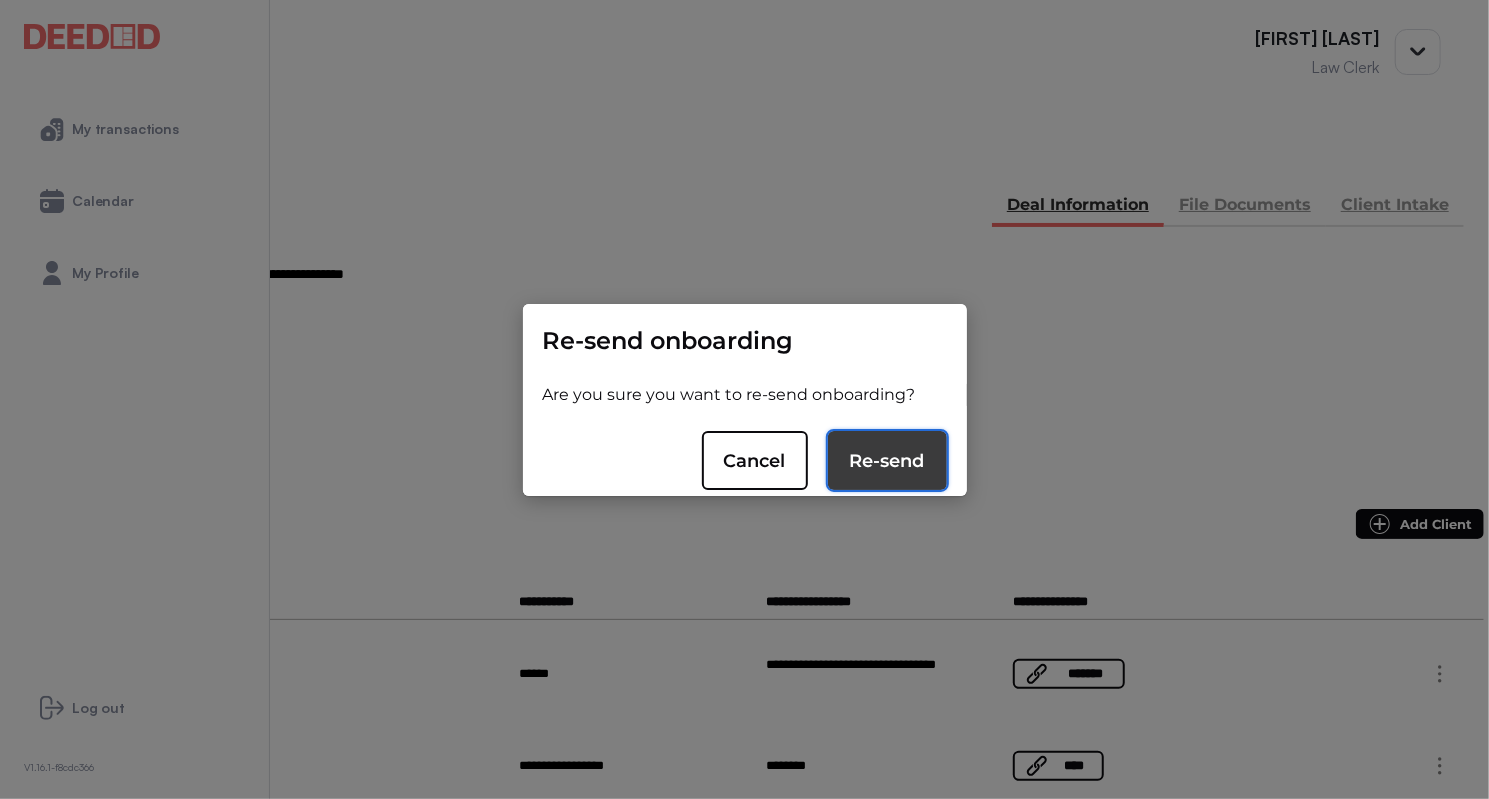 click on "Re-send" at bounding box center (887, 461) 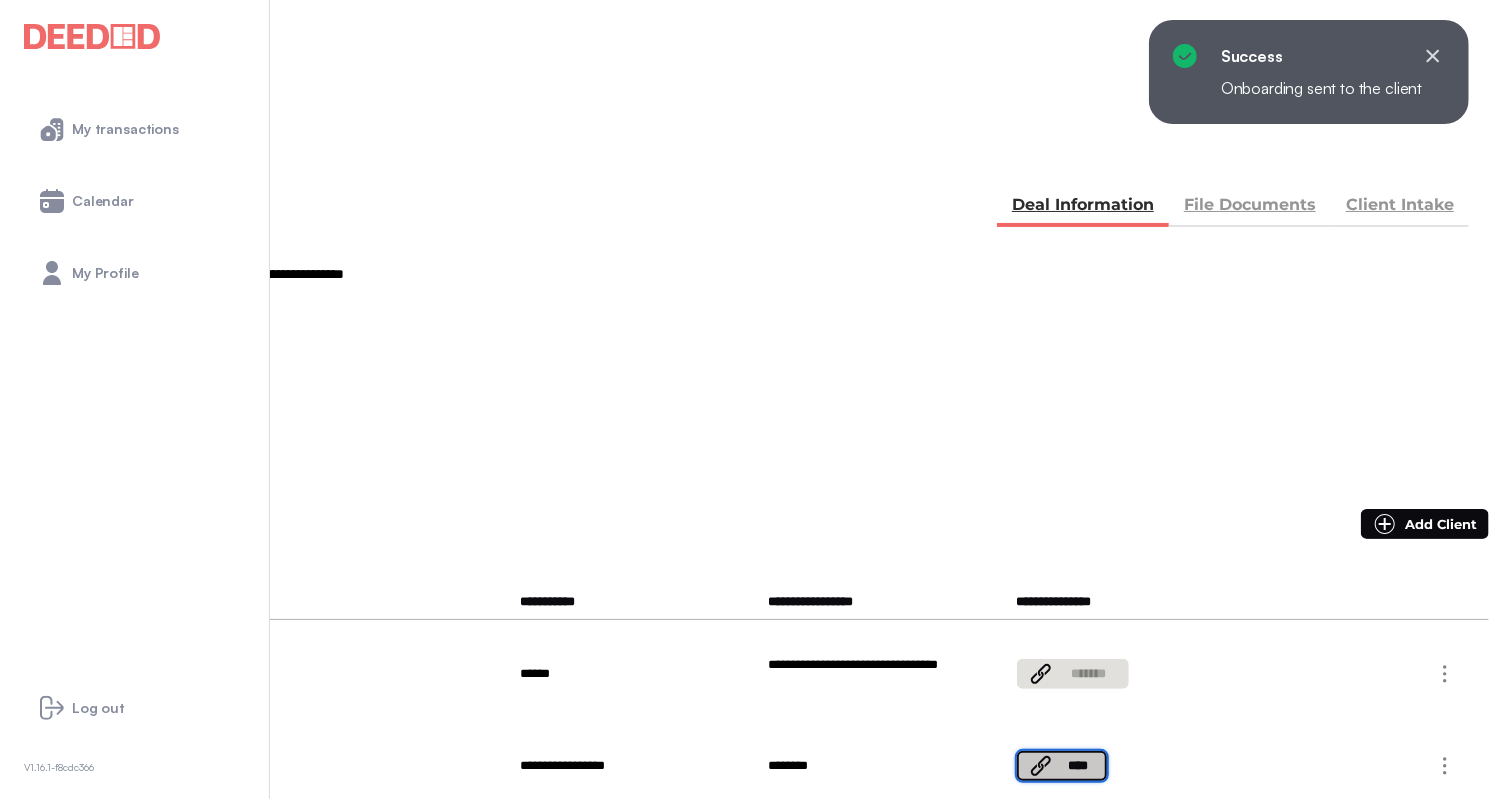 click at bounding box center (1044, 762) 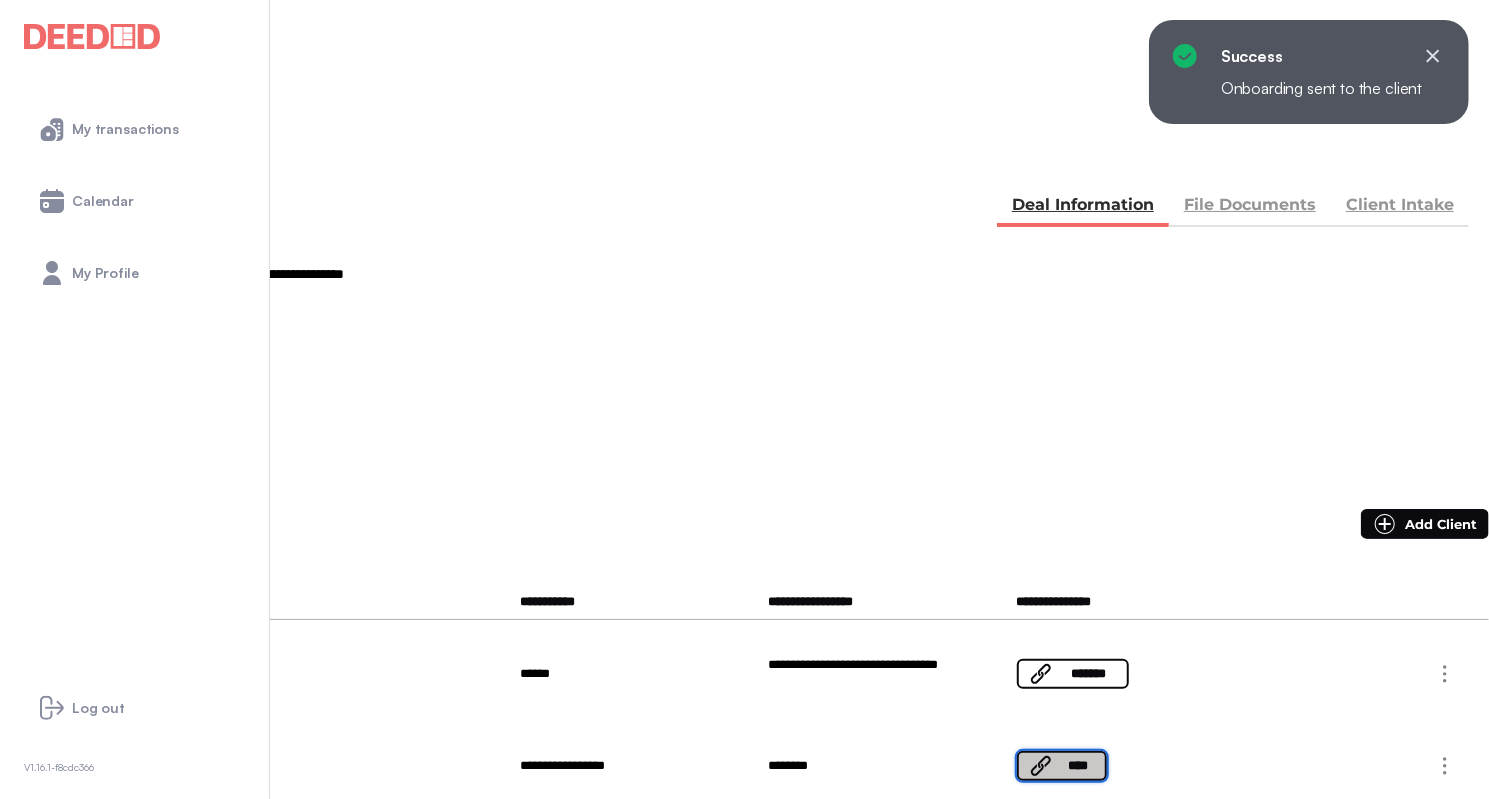 click at bounding box center (1044, 670) 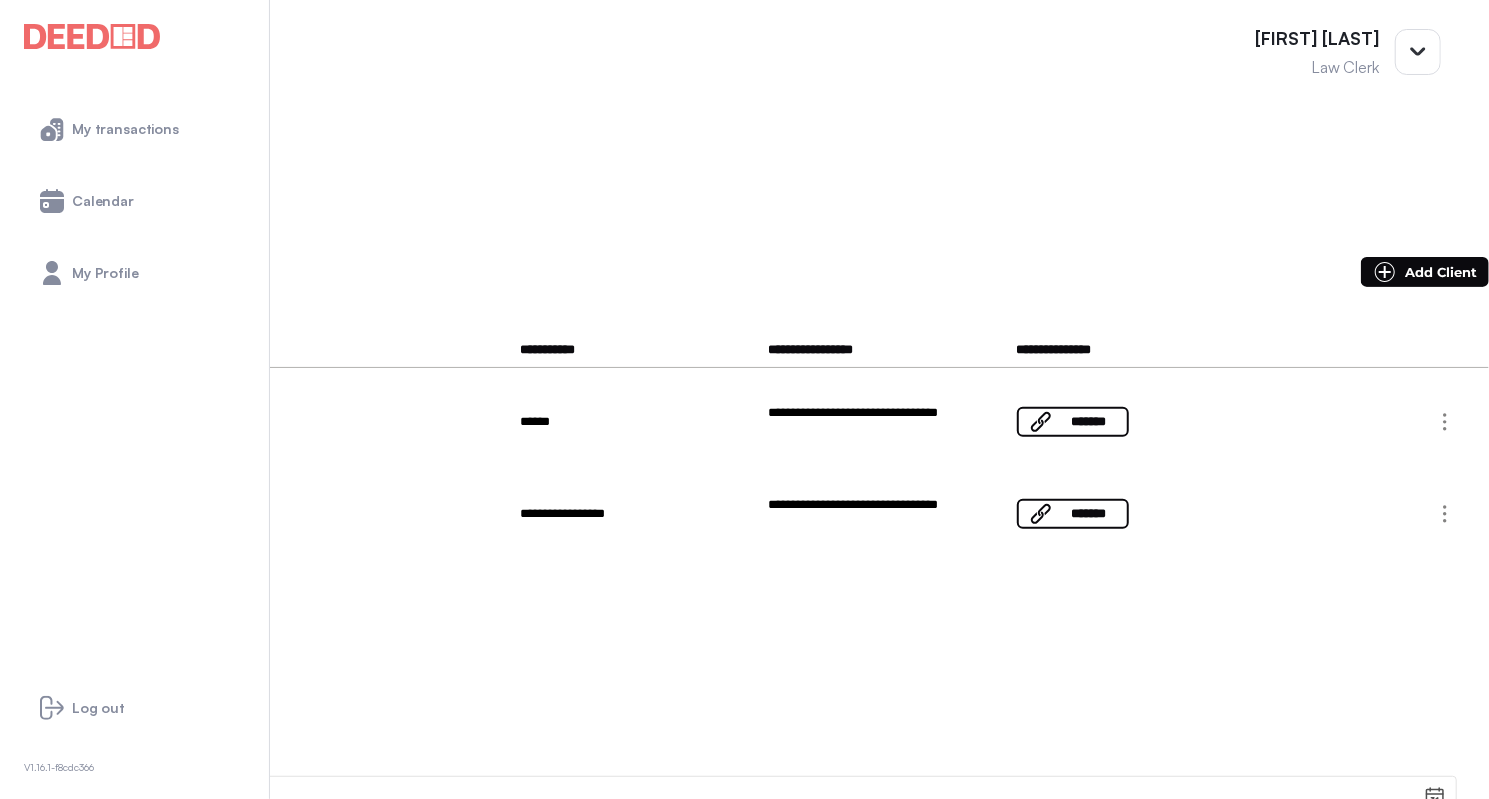 scroll, scrollTop: 0, scrollLeft: 0, axis: both 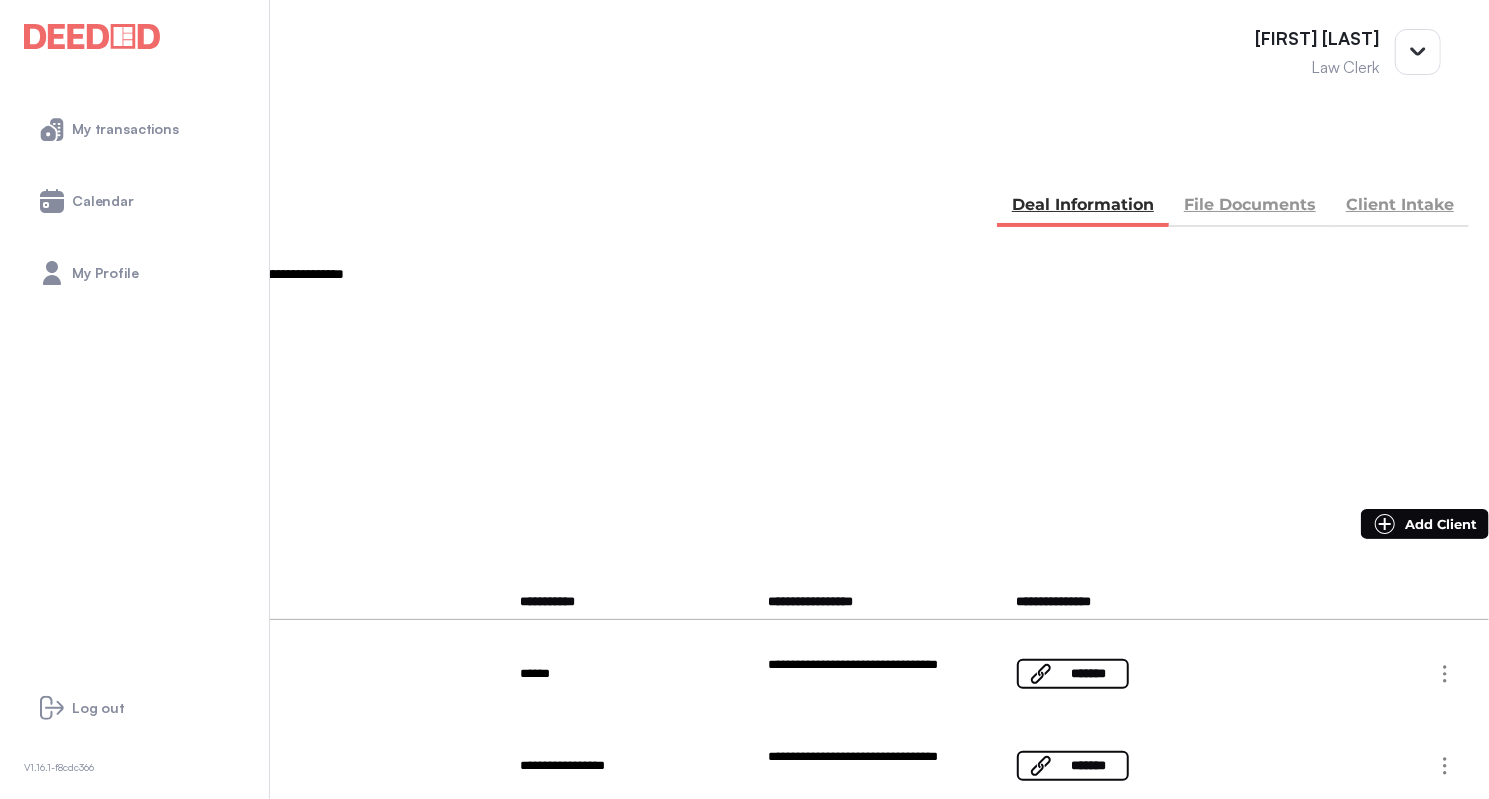 click on "File Documents" at bounding box center (1250, 207) 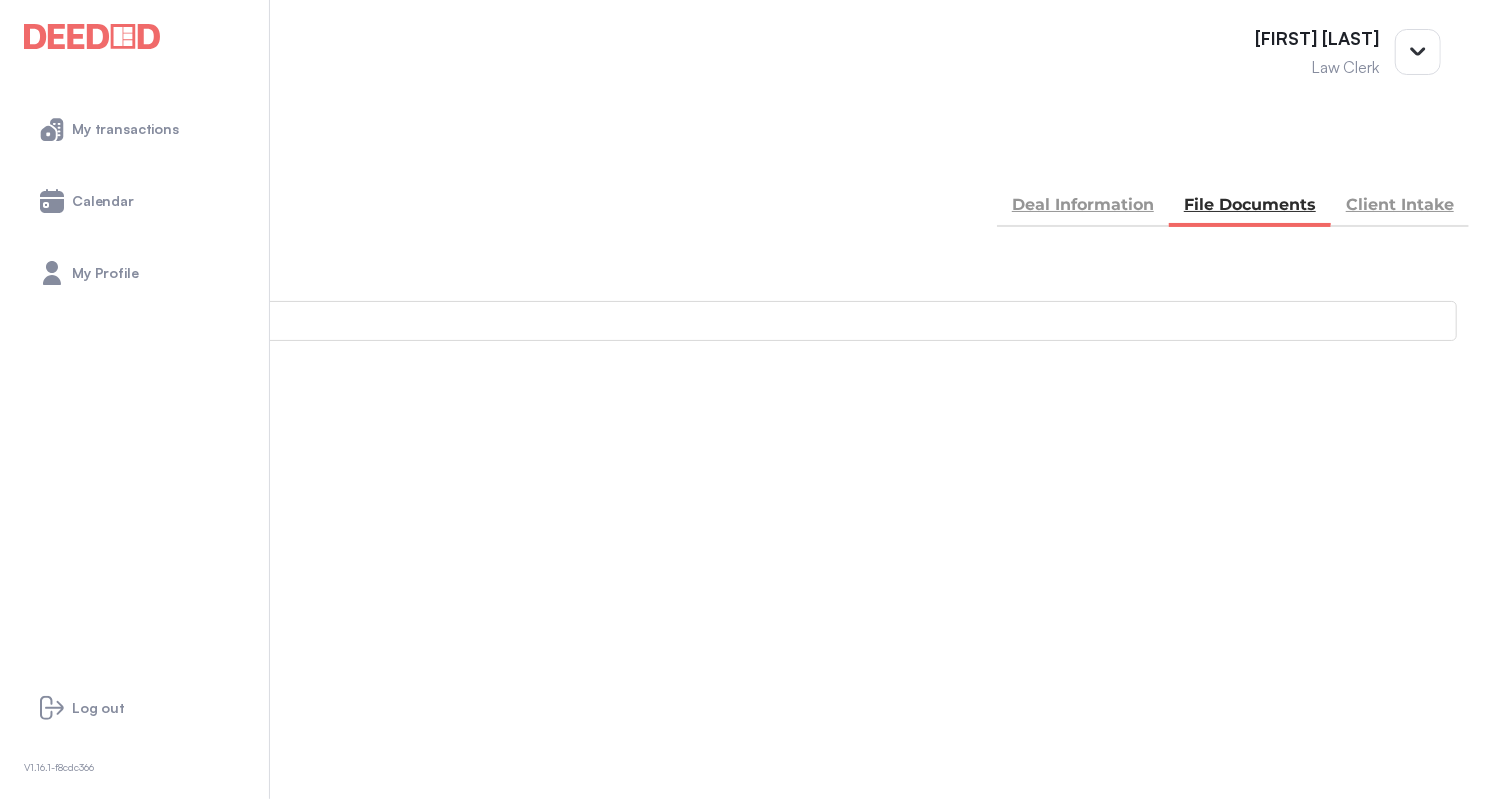 click on "Client Intake" at bounding box center [1400, 207] 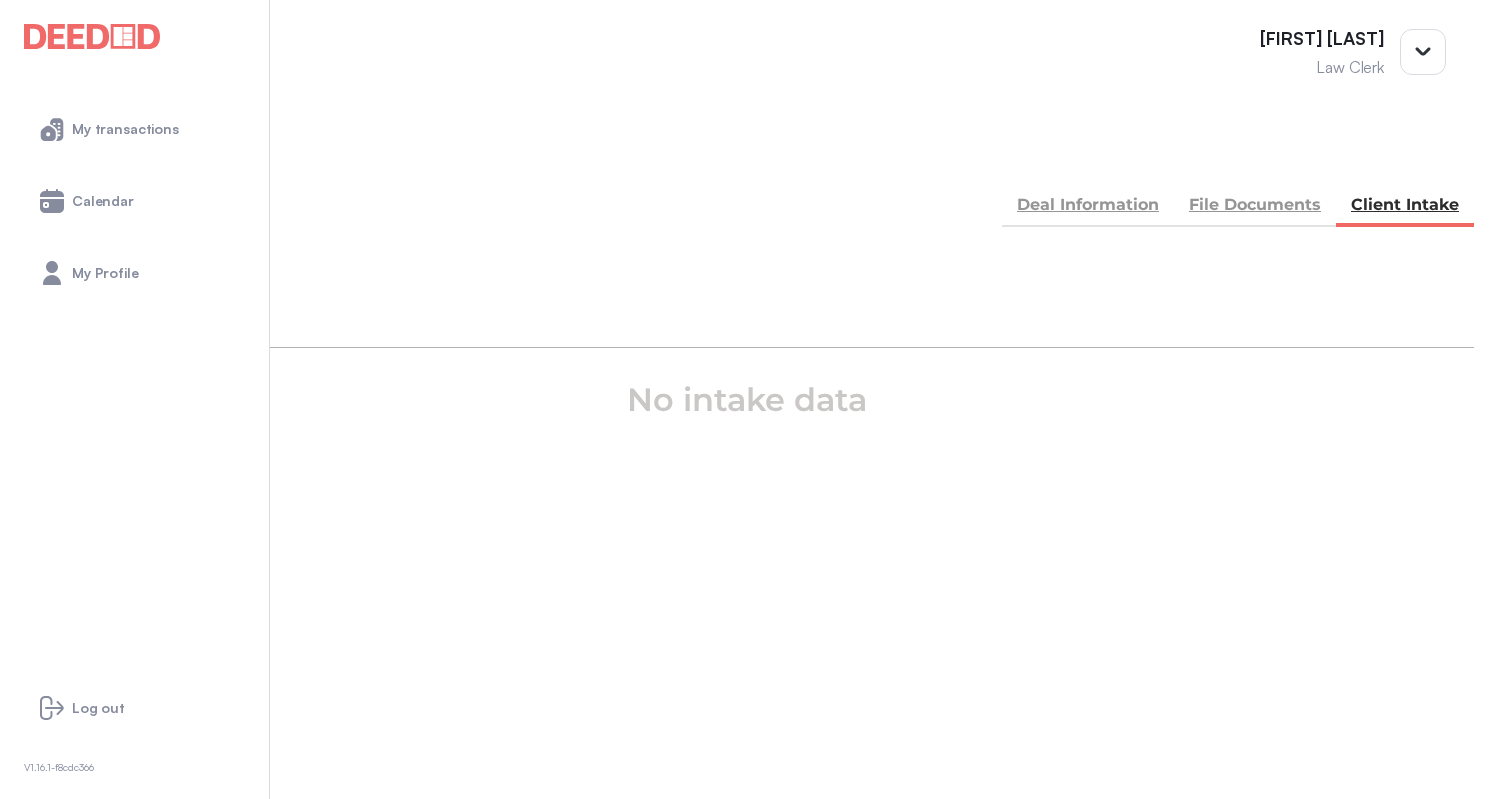 click on "Deal Information" at bounding box center (1088, 207) 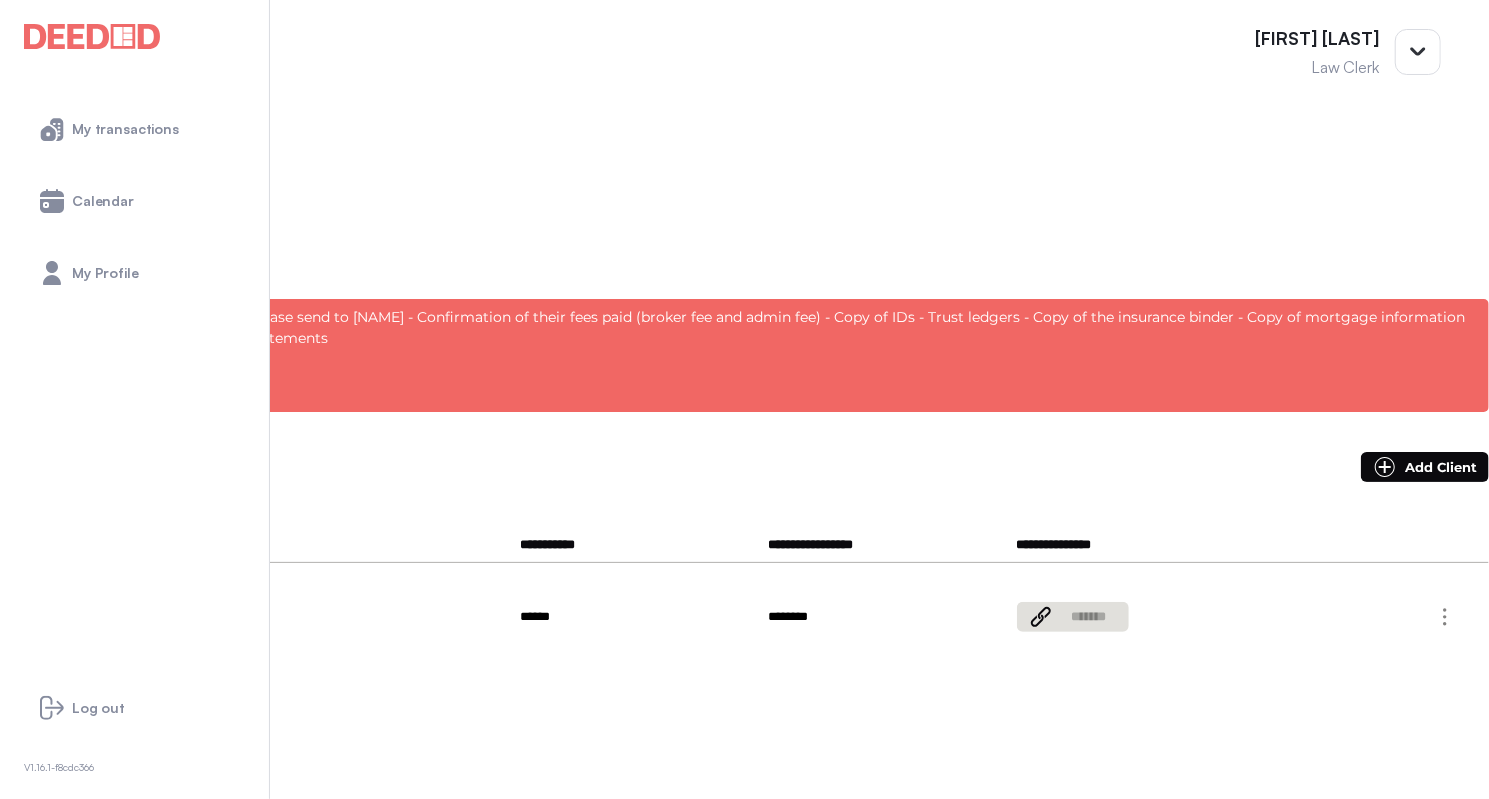 scroll, scrollTop: 0, scrollLeft: 0, axis: both 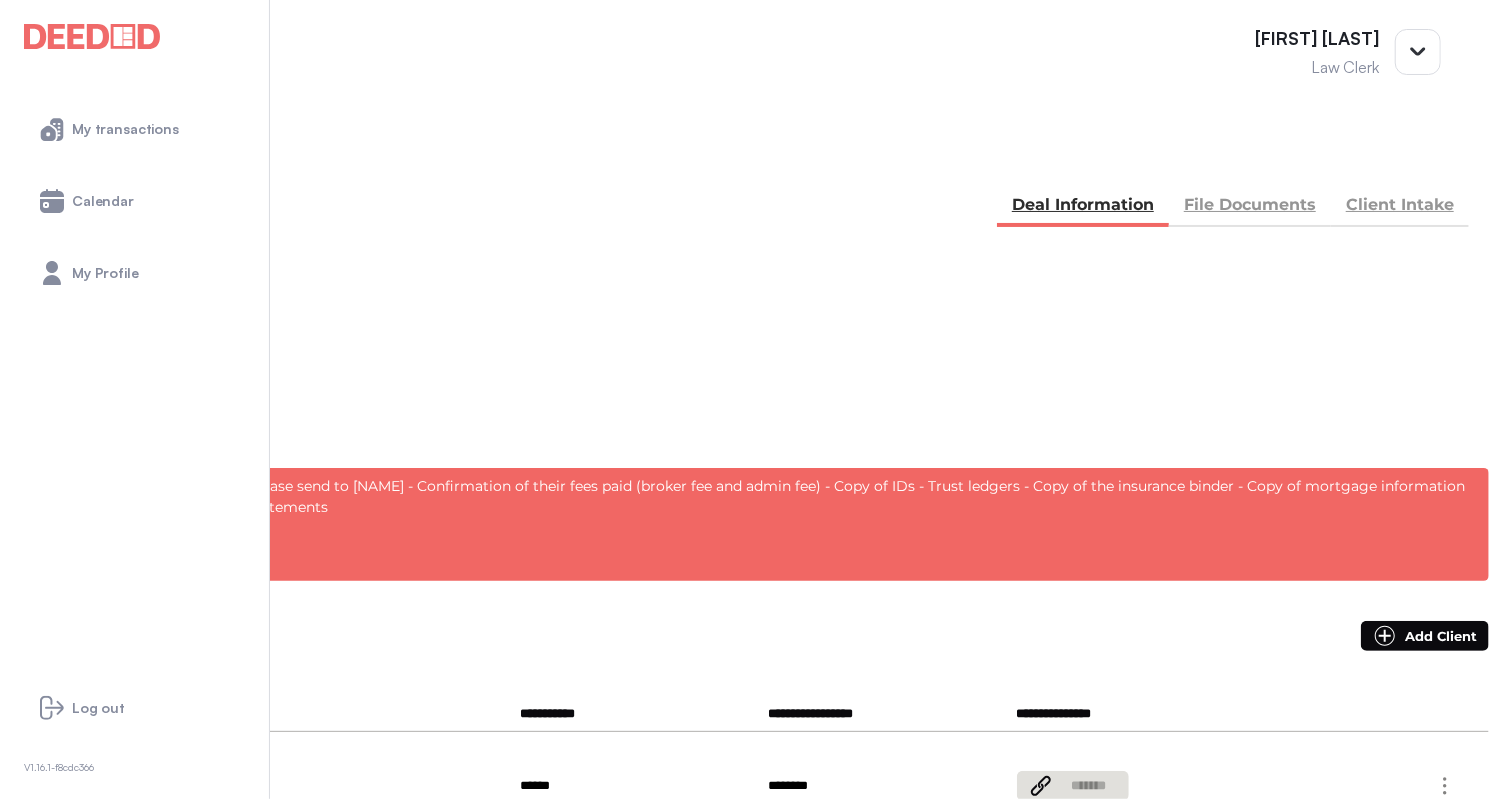 click on "Client Intake" at bounding box center [1400, 207] 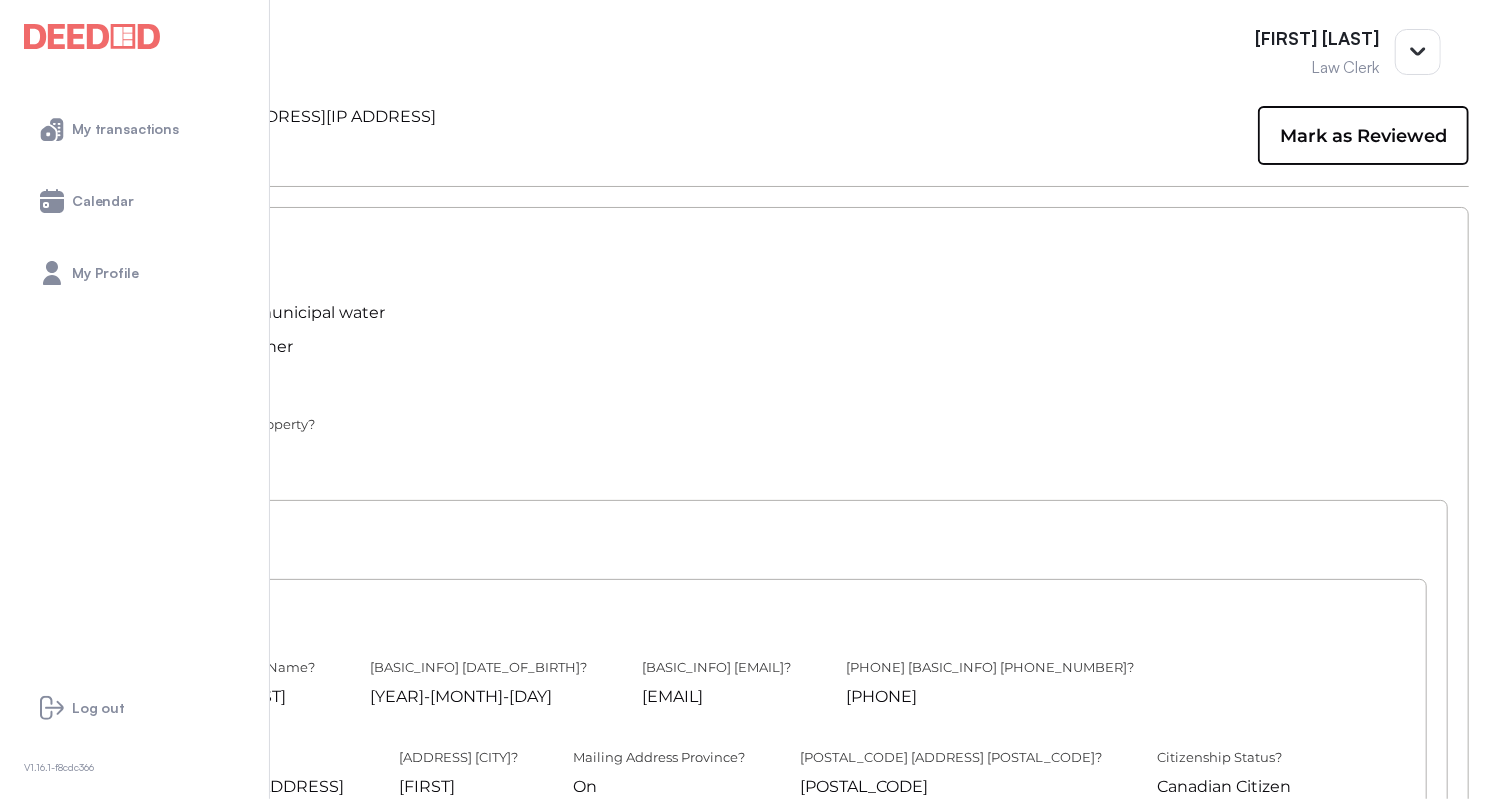 scroll, scrollTop: 0, scrollLeft: 0, axis: both 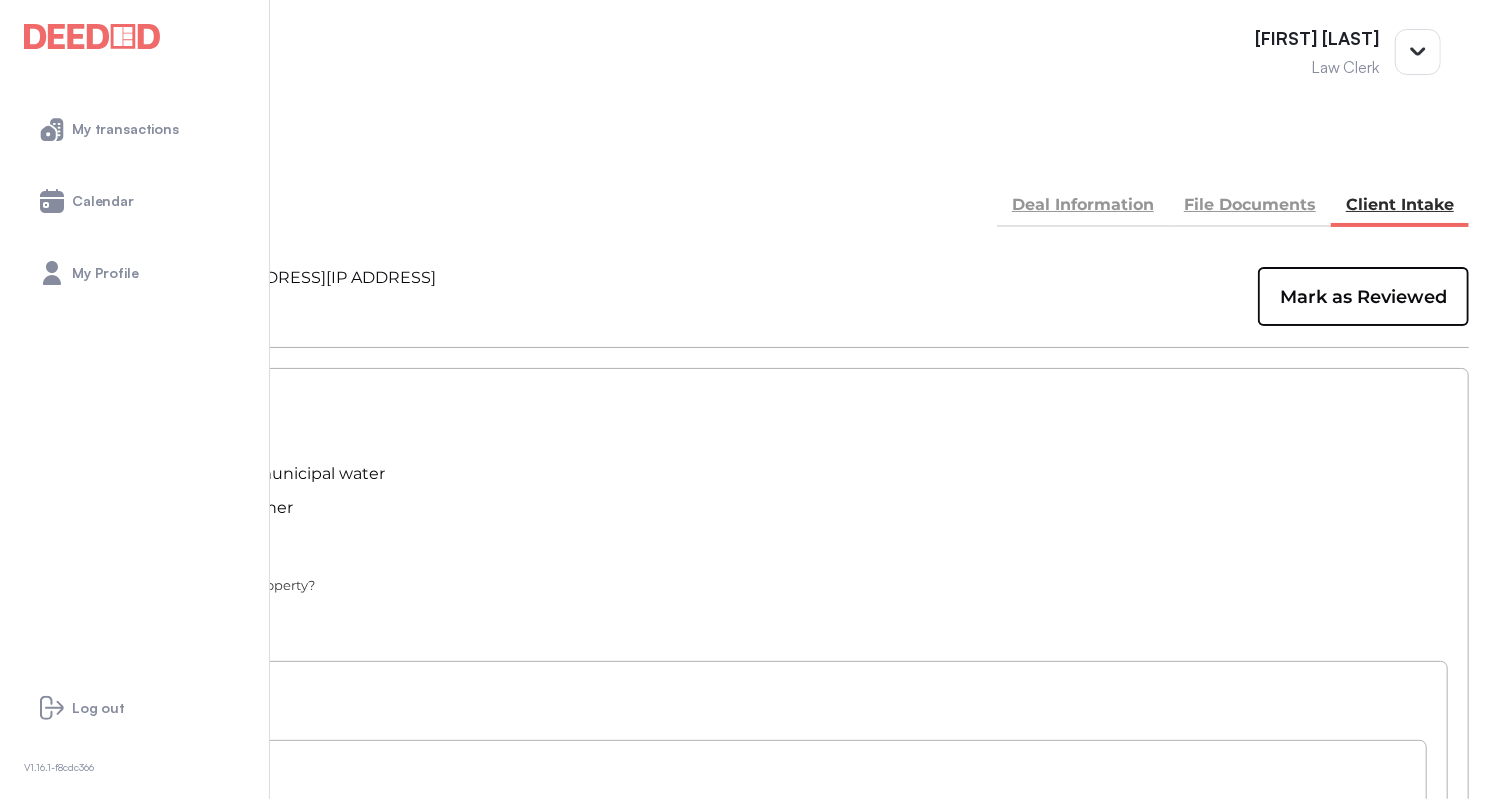 click on "Deal Information" at bounding box center (1083, 207) 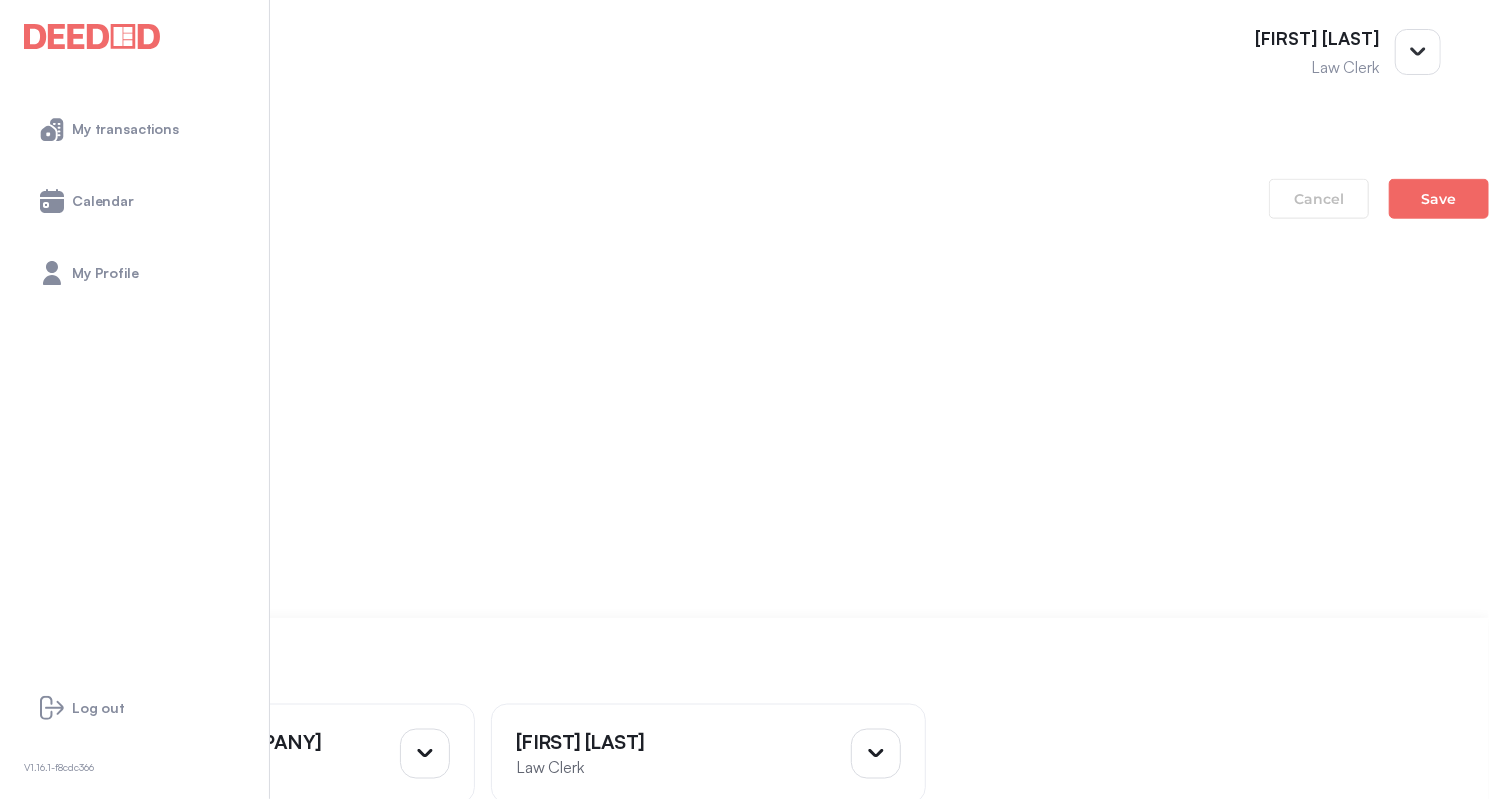 scroll, scrollTop: 1500, scrollLeft: 0, axis: vertical 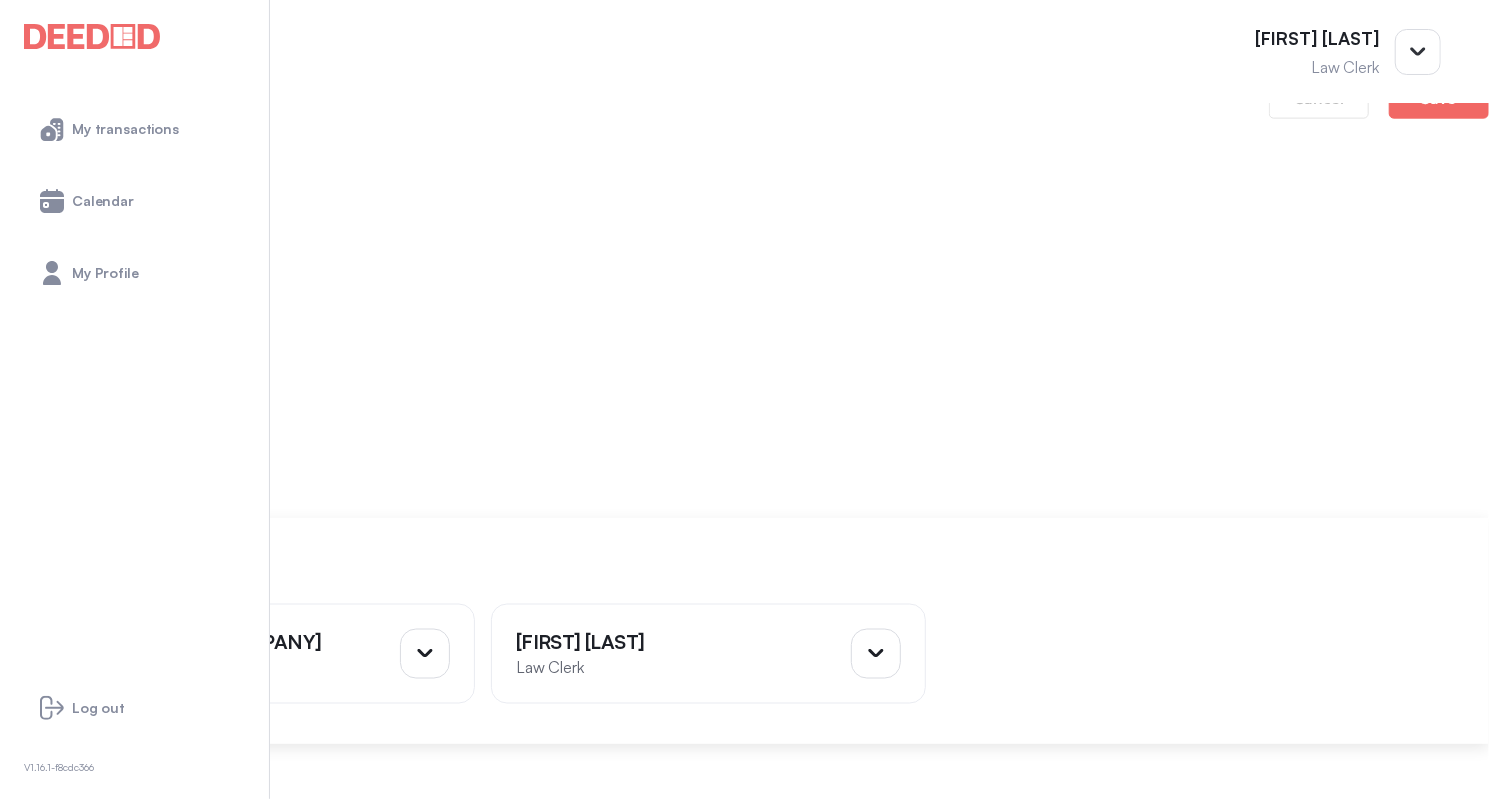 click at bounding box center [20, 973] 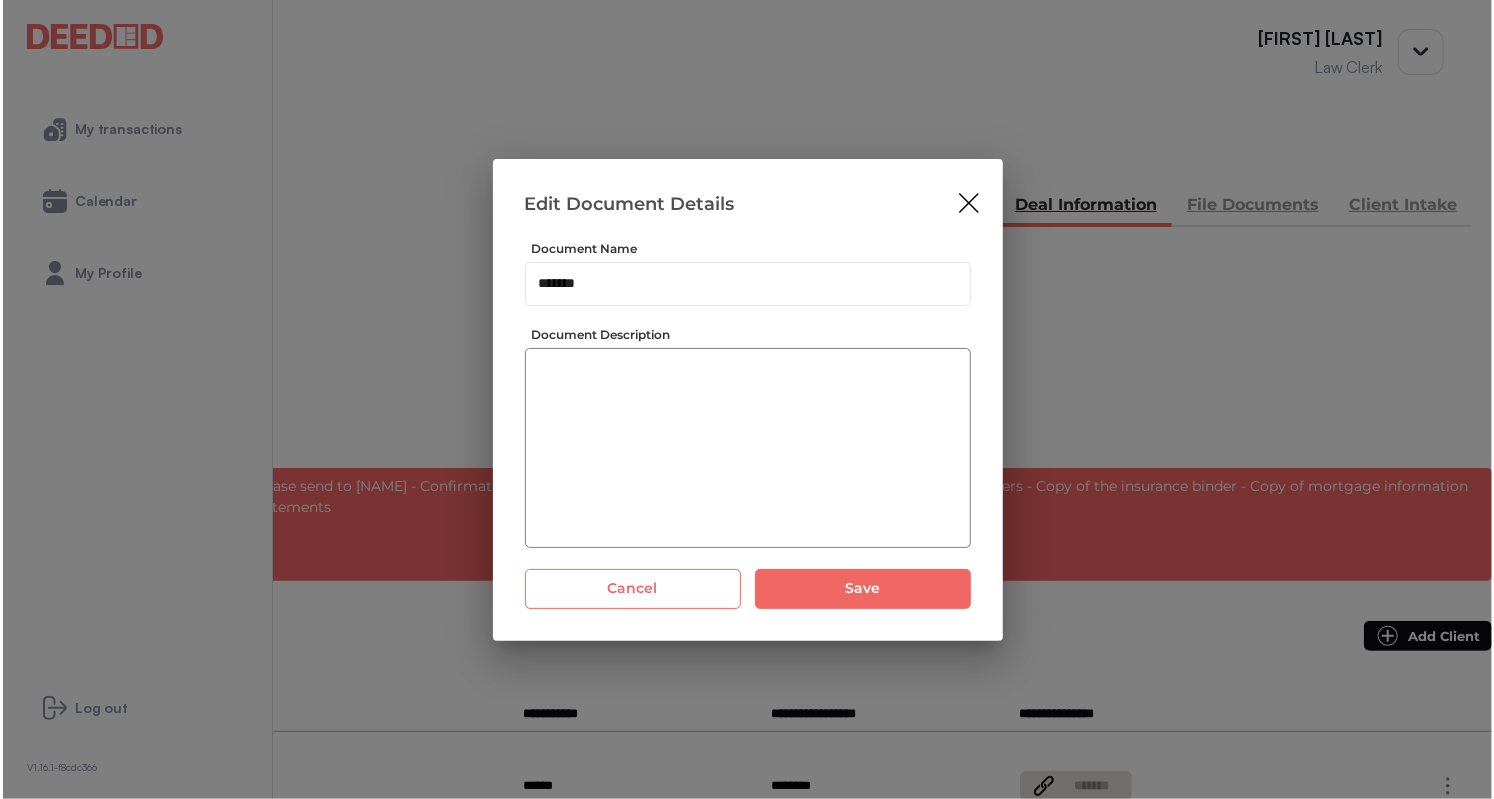 scroll, scrollTop: 0, scrollLeft: 0, axis: both 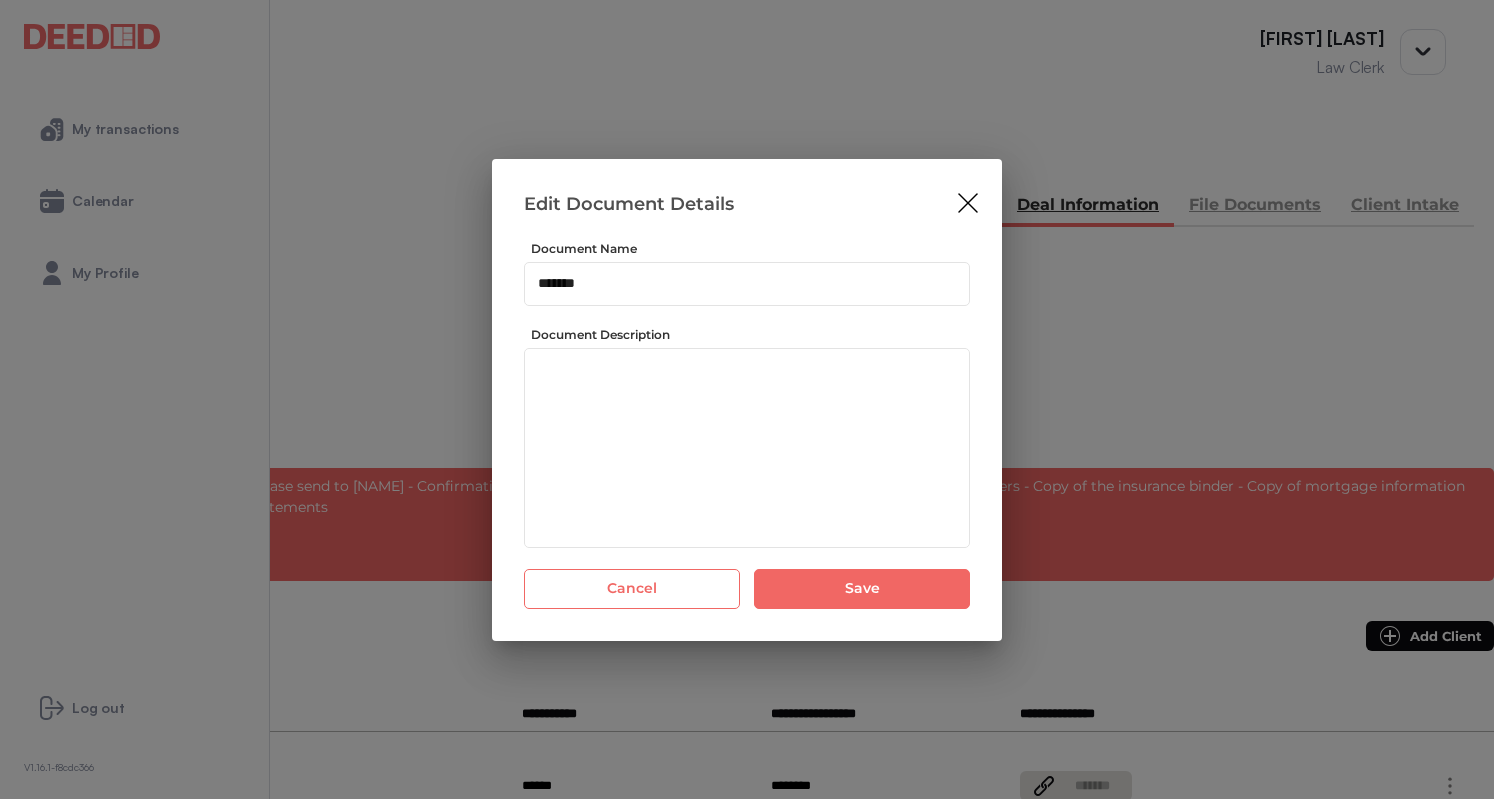 click at bounding box center (968, 203) 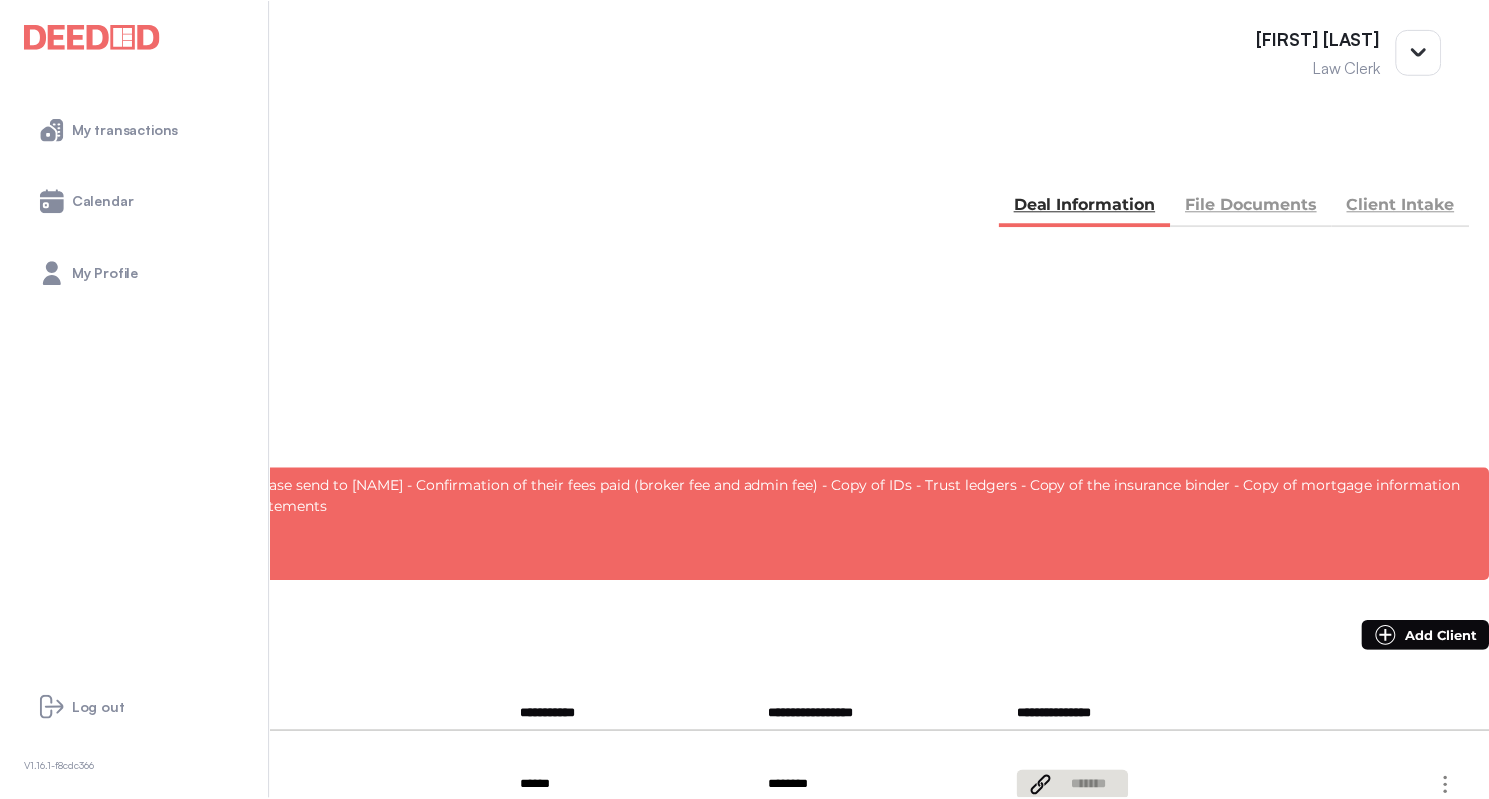 scroll, scrollTop: 1669, scrollLeft: 0, axis: vertical 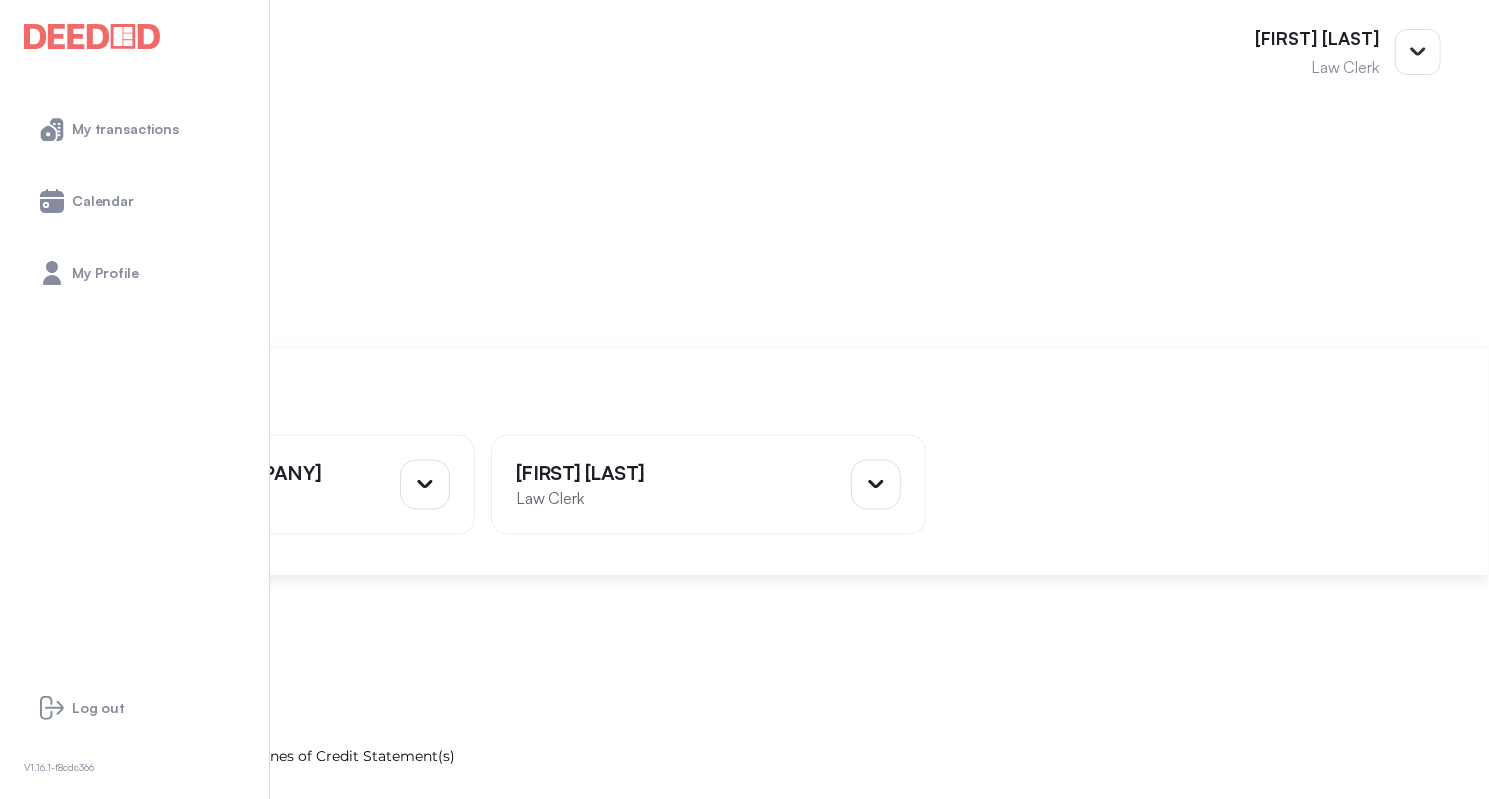 click at bounding box center [12, 732] 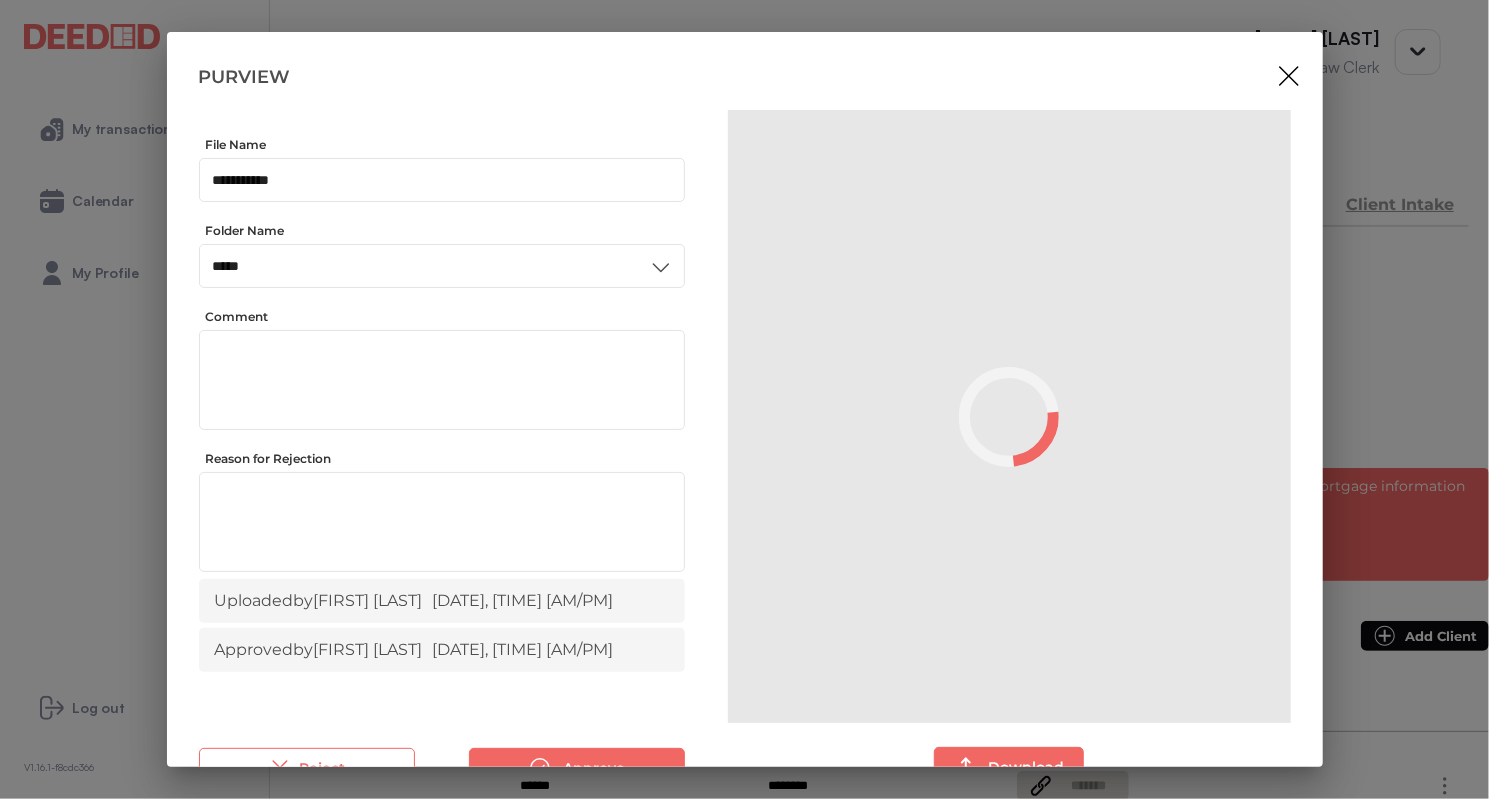 scroll, scrollTop: 0, scrollLeft: 0, axis: both 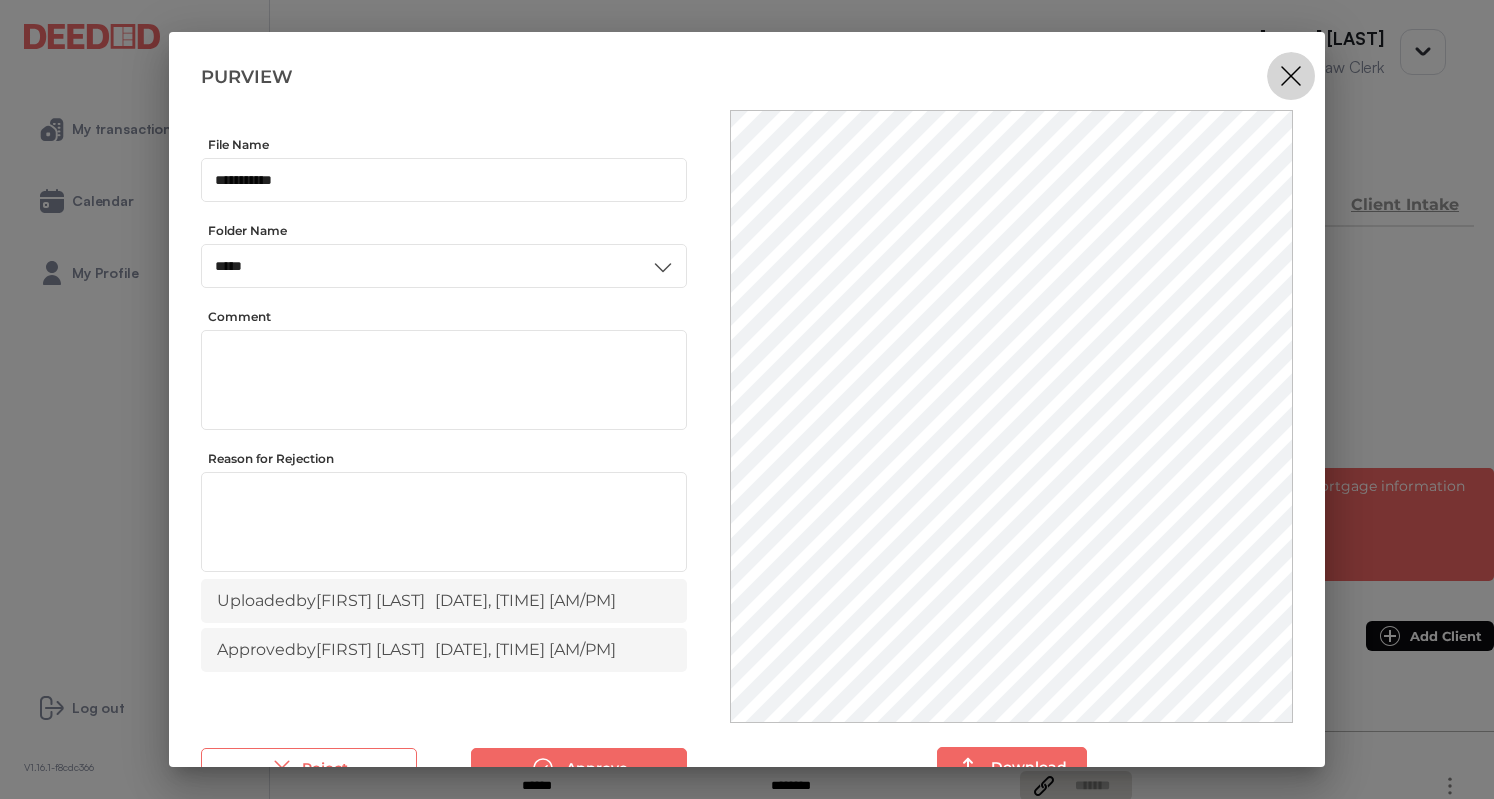 click at bounding box center (1291, 76) 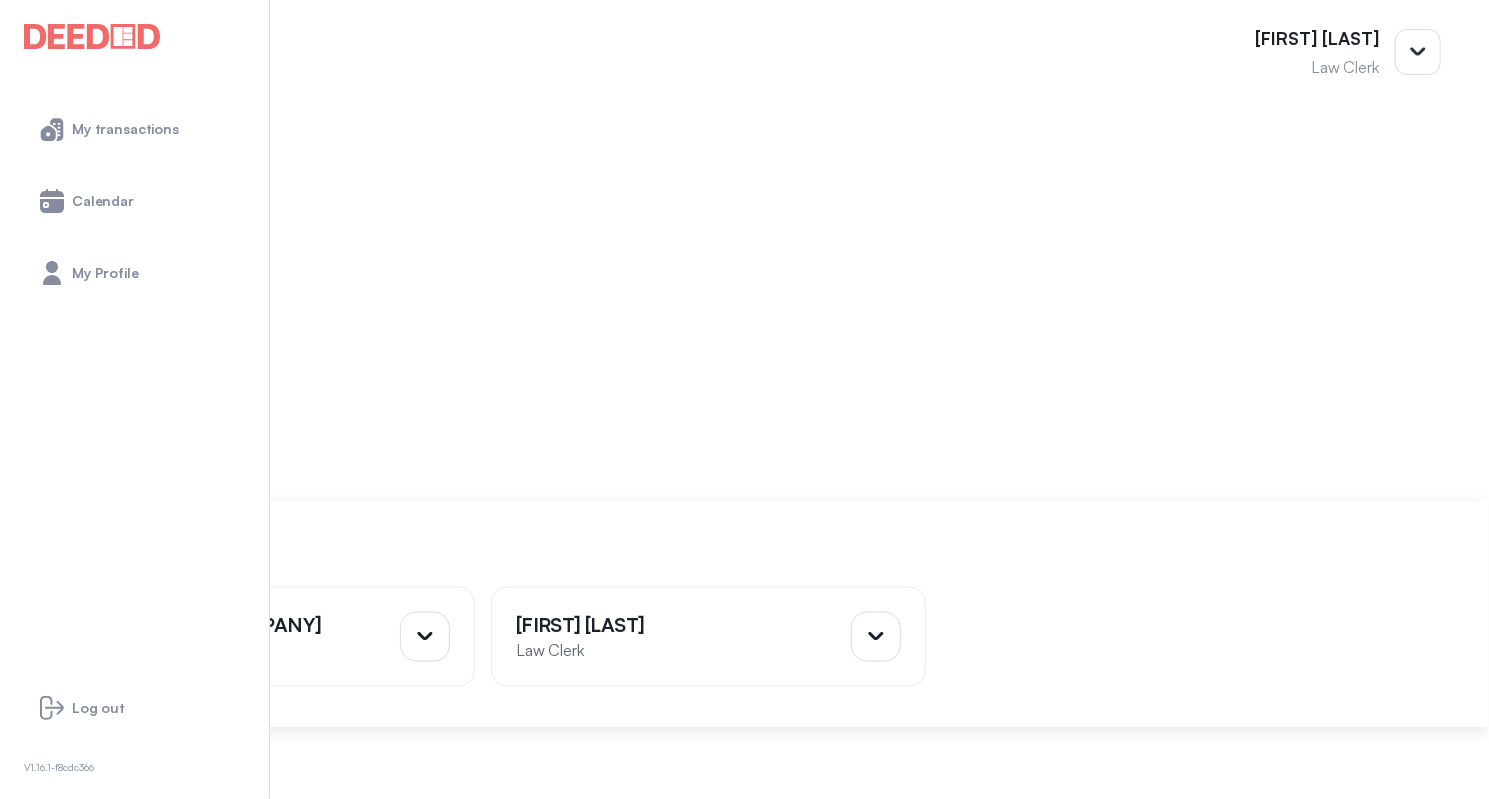 scroll, scrollTop: 1600, scrollLeft: 0, axis: vertical 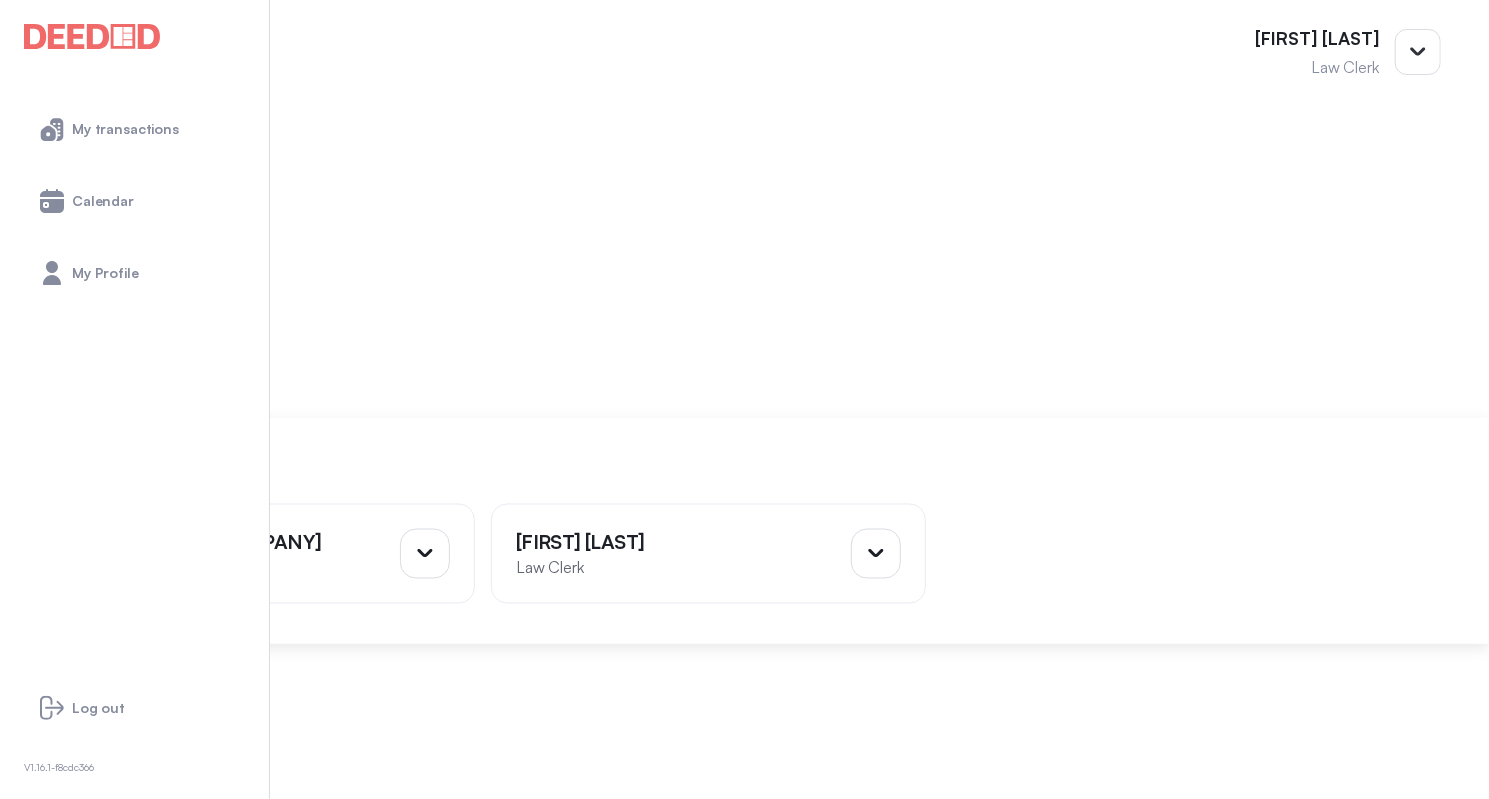 click on "Mortgage Commitment" at bounding box center [744, 826] 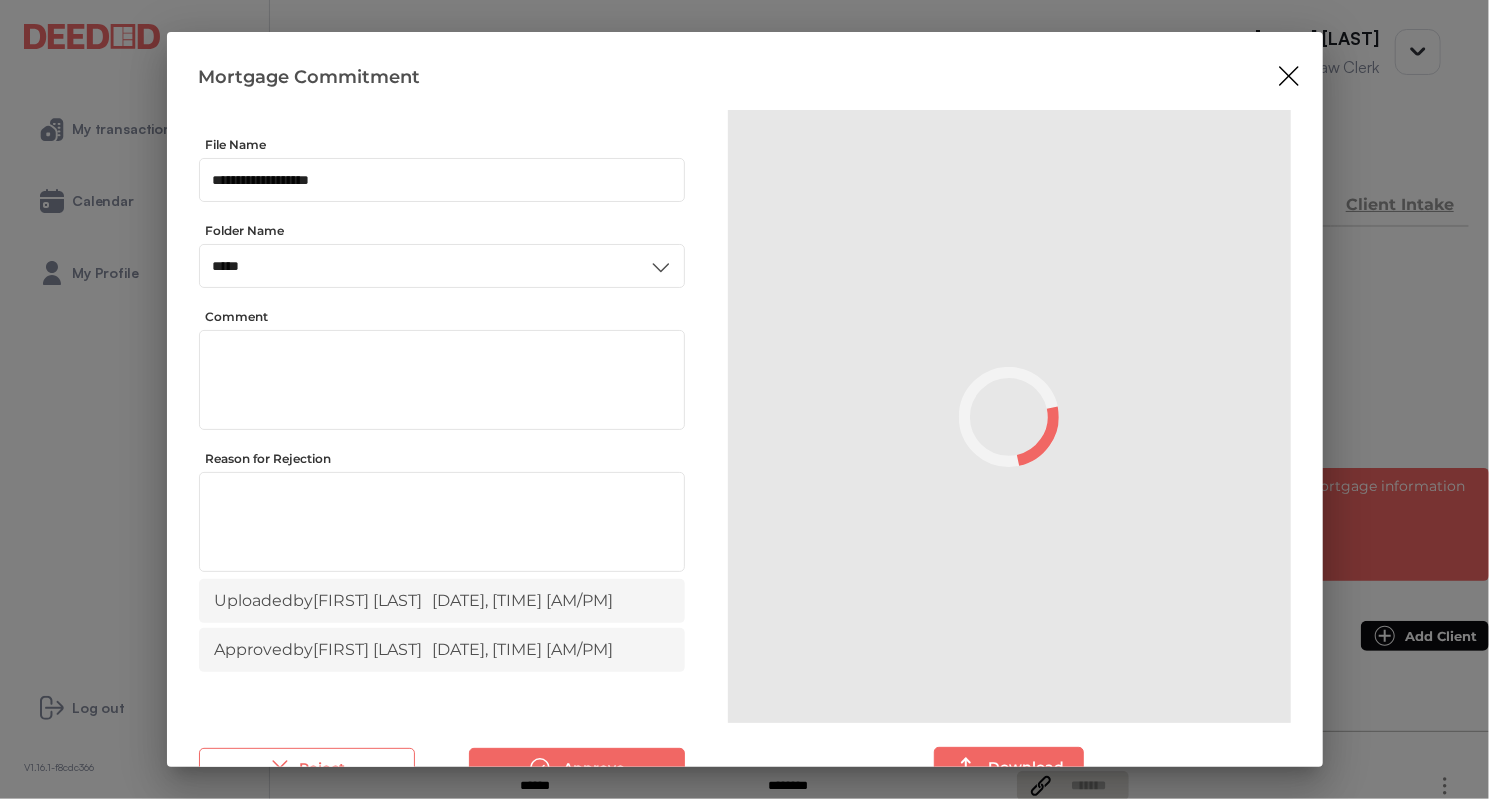 scroll, scrollTop: 0, scrollLeft: 0, axis: both 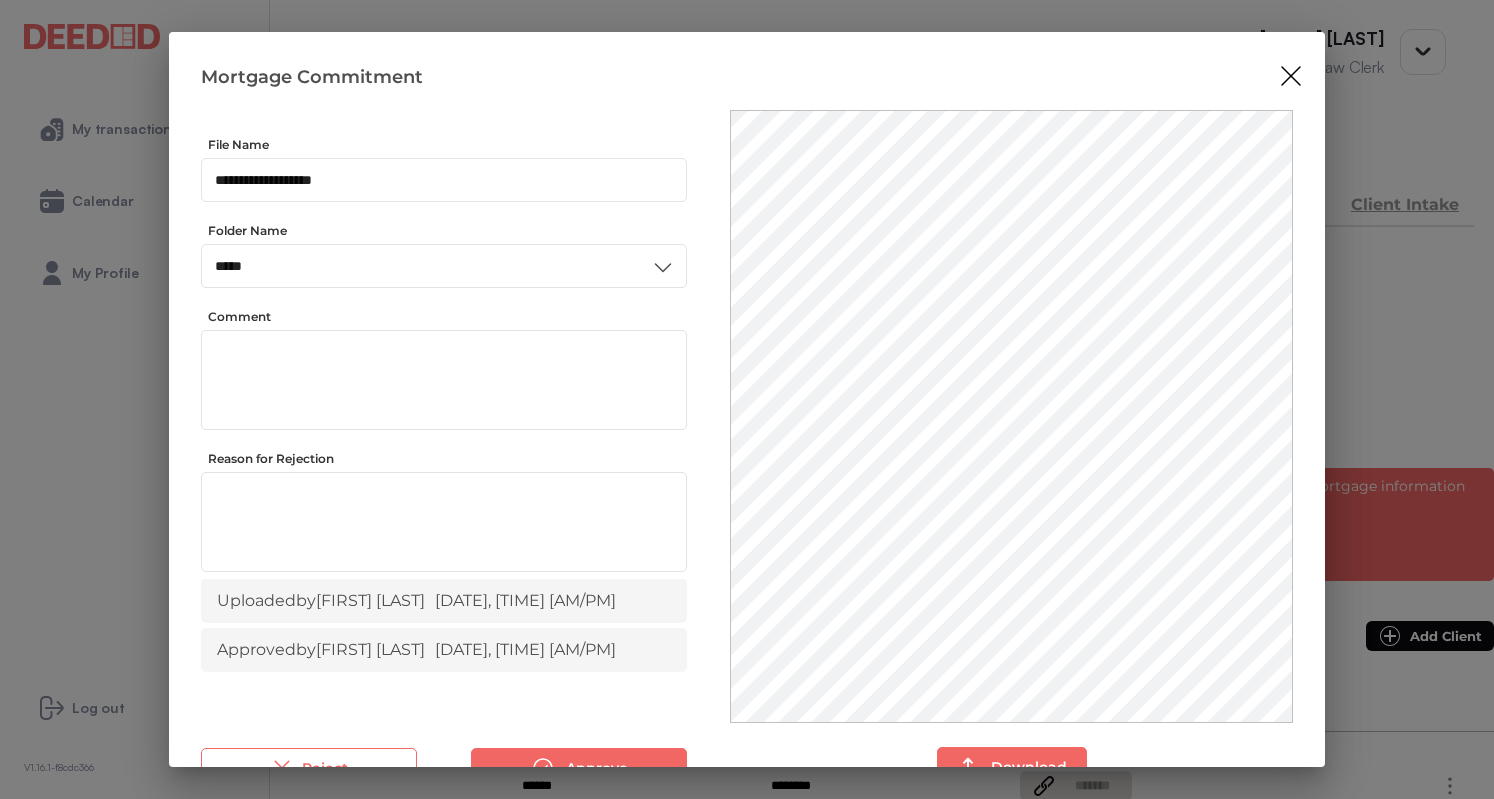 click at bounding box center (1291, 76) 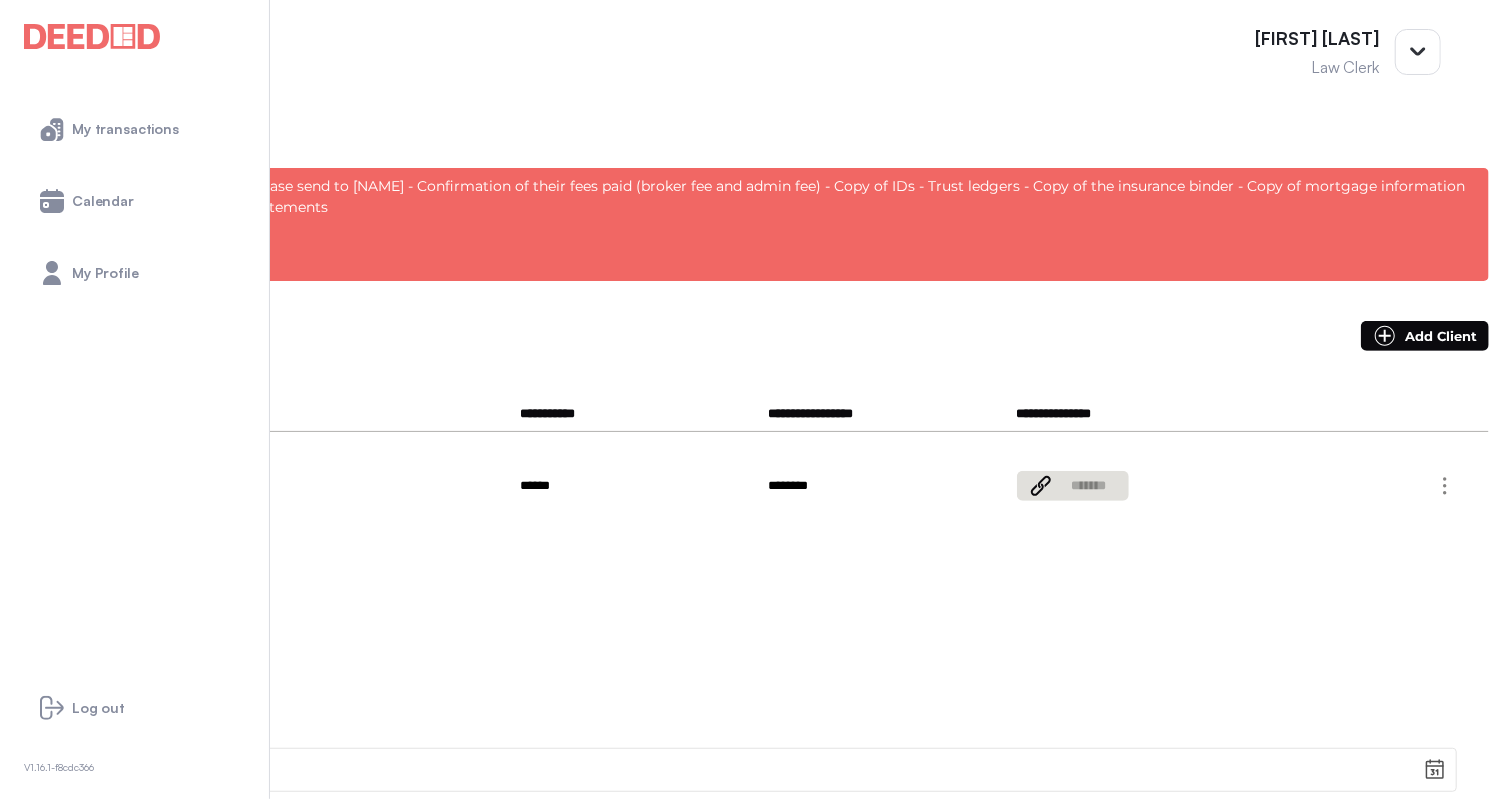 scroll, scrollTop: 0, scrollLeft: 0, axis: both 